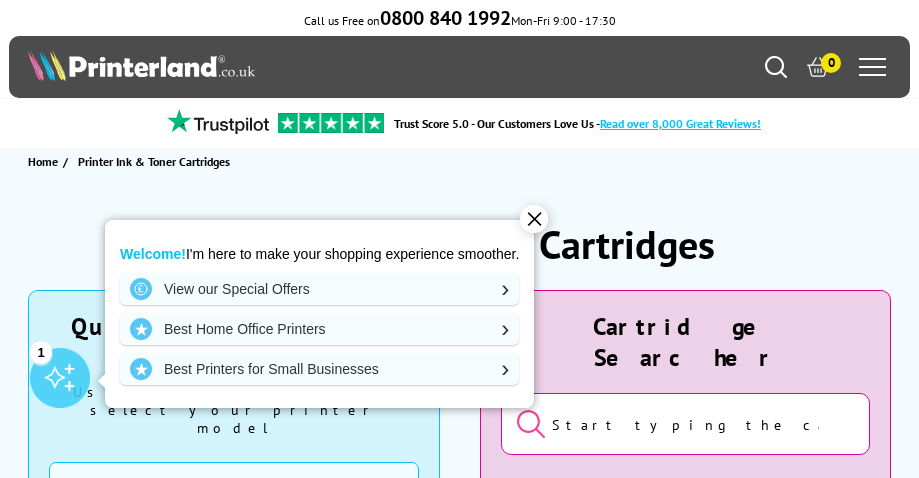 scroll, scrollTop: 0, scrollLeft: 0, axis: both 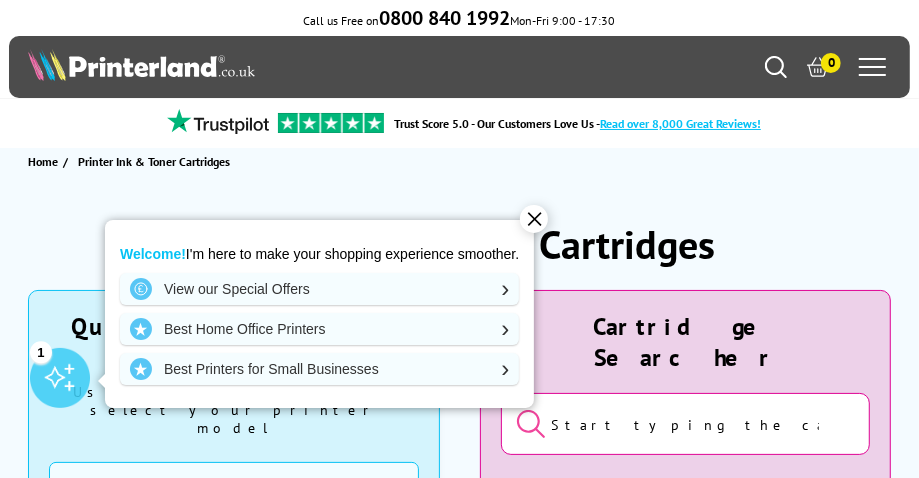 click on "Printer Ink & Toner Cartridges
Quick Cartridge Finder
Use the drop-downs to select your printer model
Manufacturer
Brother
Canon
Cubify
Dell
Dymo
Epson
HP
Kodak
Konica Minolta
Kyocera
Lexmark
OKI
Panasonic
Pantum
Pitney Bowes
Ricoh
Sagem
Samsung
Sharp
Tally
Xerox
Zebra
Printer Series
Sub Type" at bounding box center [459, 1319] 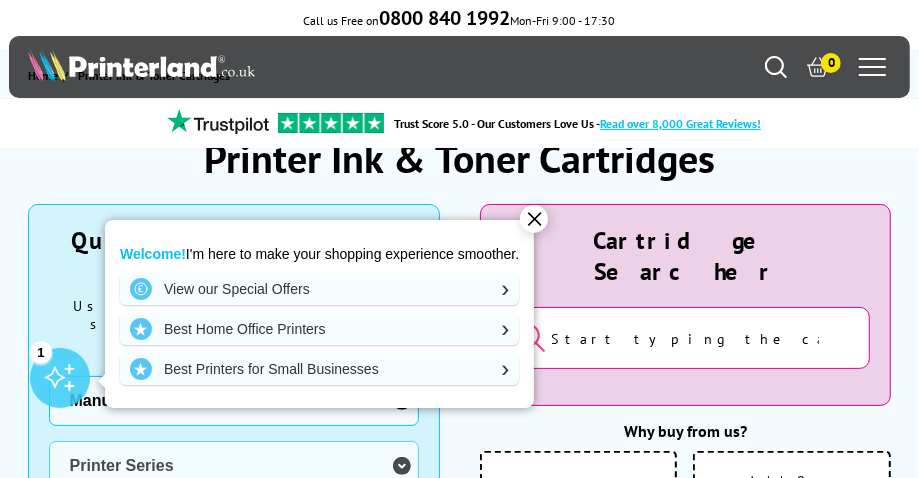 scroll, scrollTop: 99, scrollLeft: 0, axis: vertical 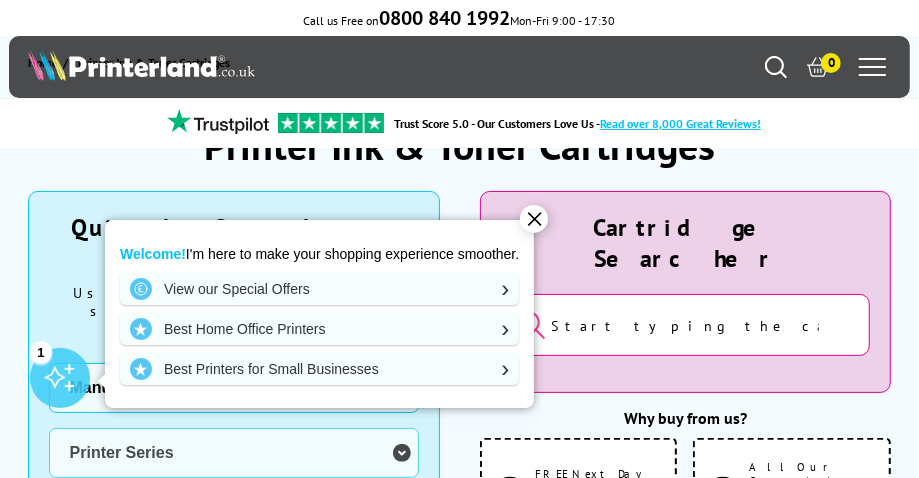 click at bounding box center (686, 325) 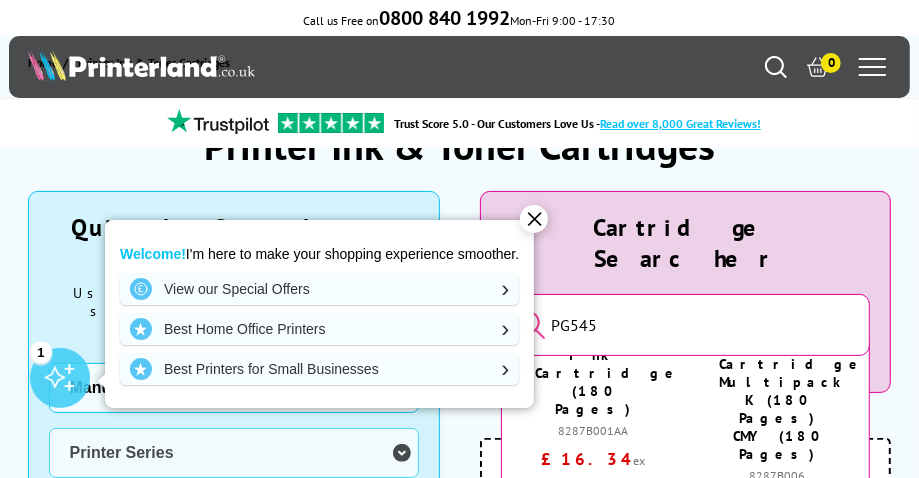 scroll, scrollTop: 200, scrollLeft: 0, axis: vertical 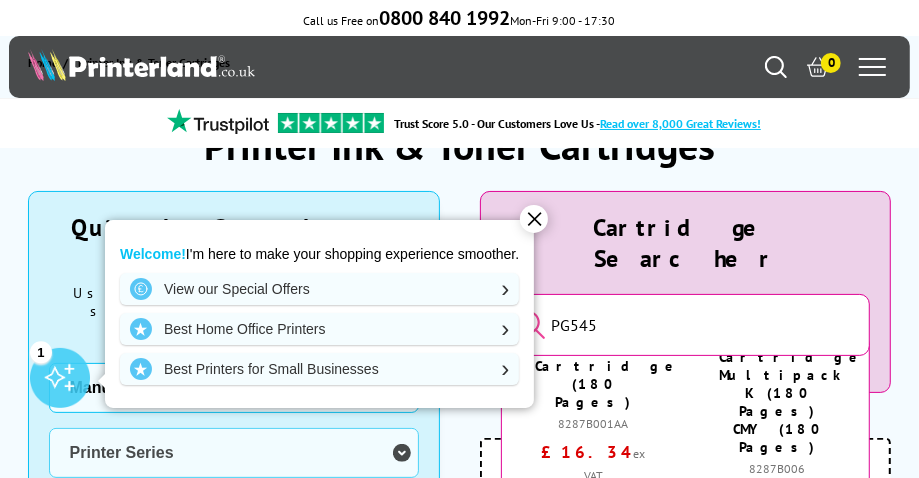 type on "PG545" 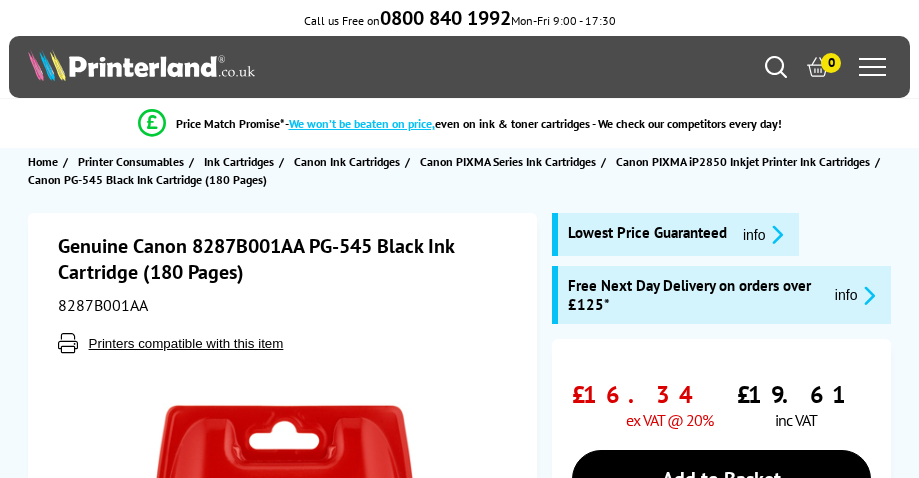 scroll, scrollTop: 0, scrollLeft: 0, axis: both 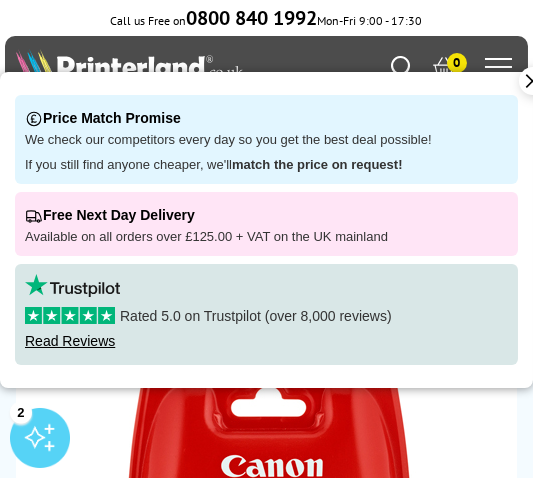 click on "If you still find anyone cheaper, we'll  match the price on request!" at bounding box center (266, 165) 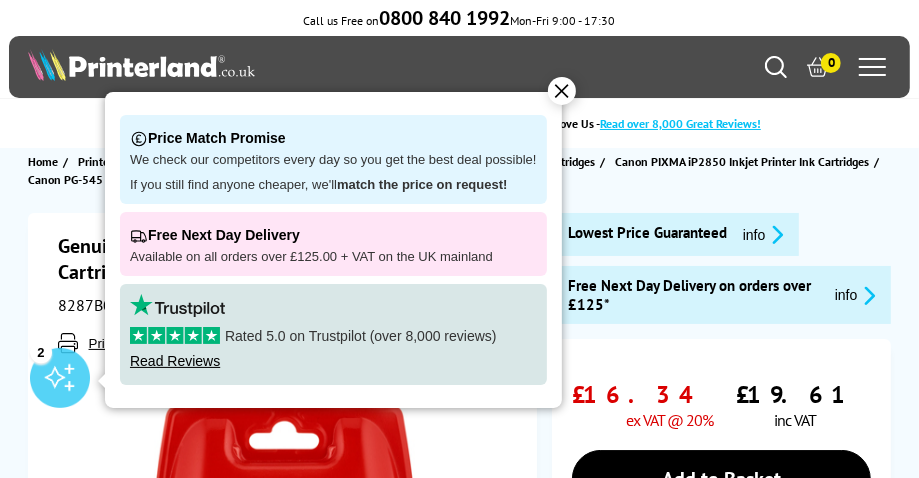 click on "Available on all orders over £125.00 + VAT on the UK mainland" at bounding box center [333, 257] 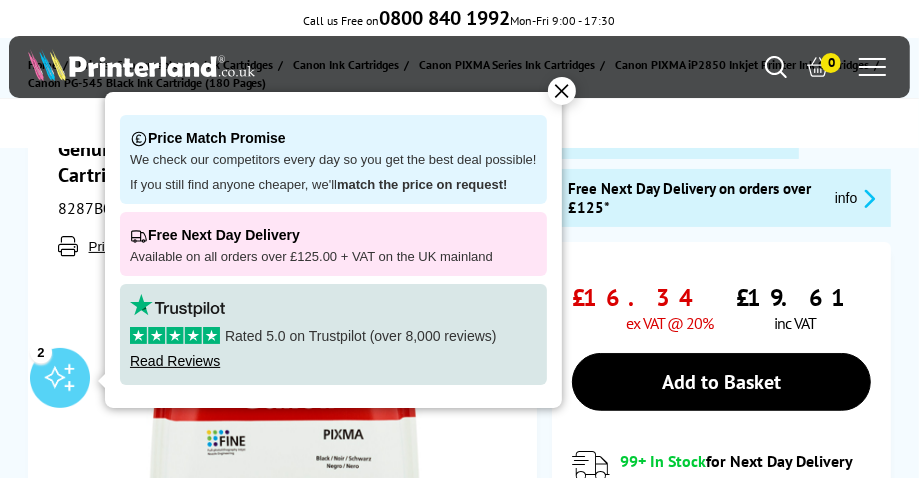 scroll, scrollTop: 99, scrollLeft: 0, axis: vertical 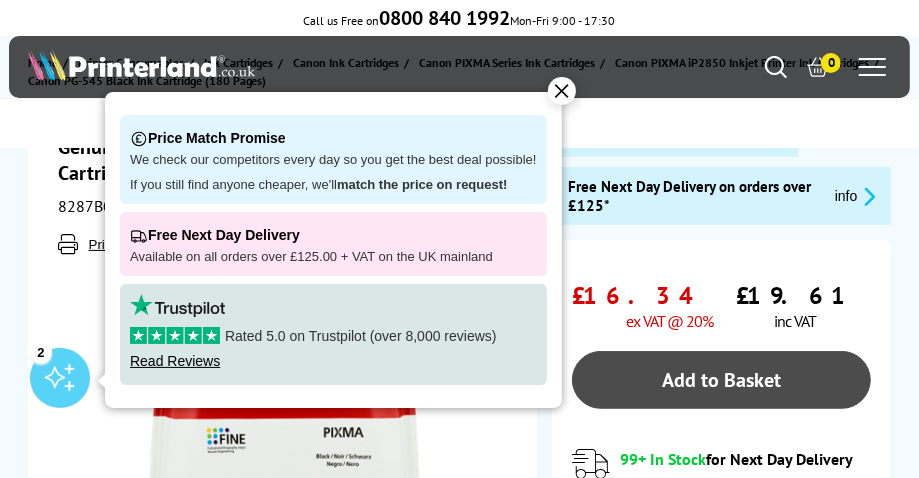 click on "Add to Basket" at bounding box center [722, 380] 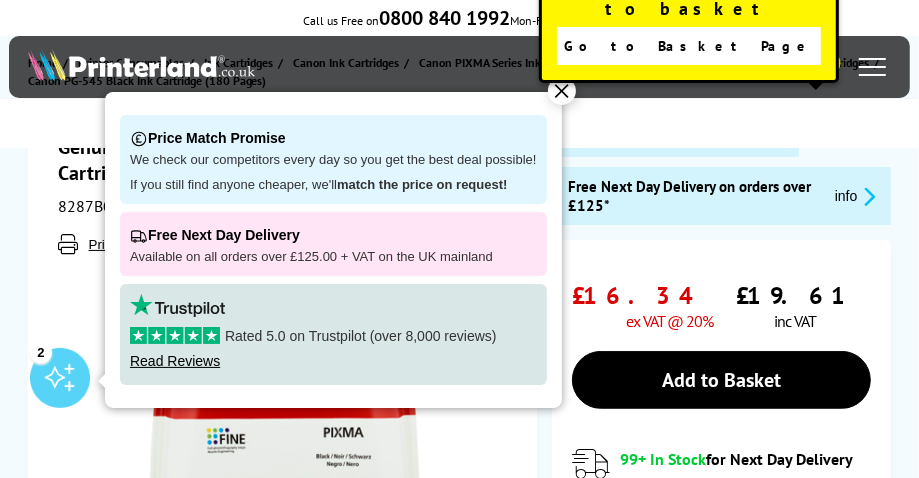 click on "Go to Basket Page" at bounding box center [688, 46] 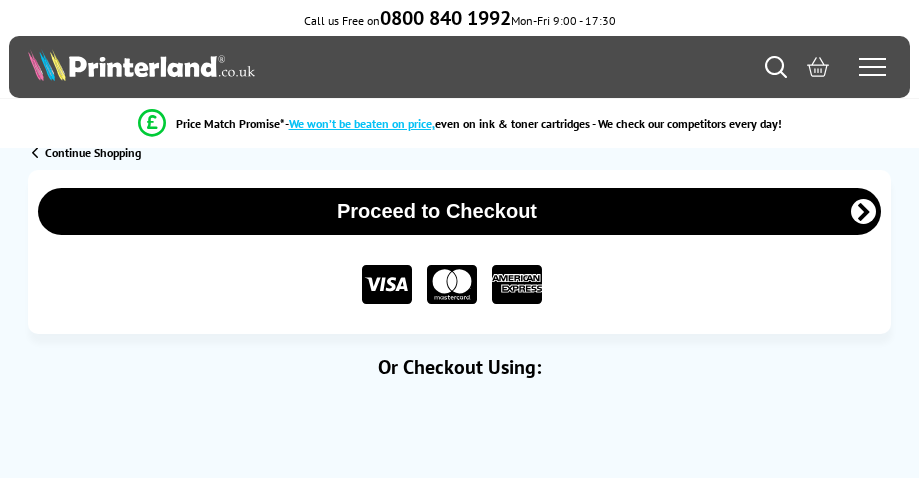 scroll, scrollTop: 0, scrollLeft: 0, axis: both 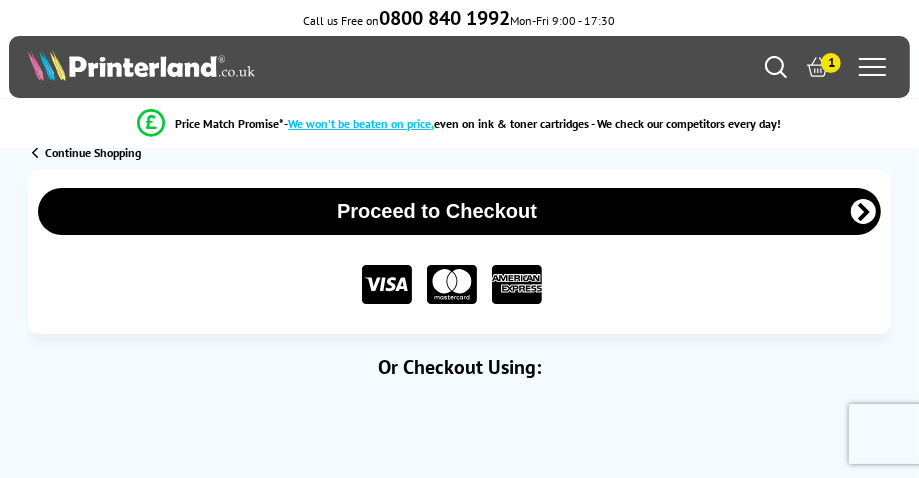 click on "Proceed to Checkout" at bounding box center [460, 211] 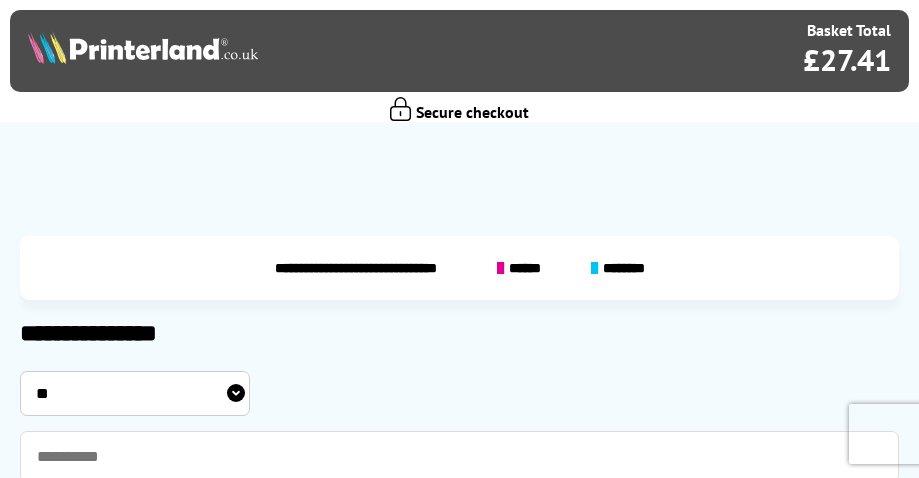 scroll, scrollTop: 0, scrollLeft: 0, axis: both 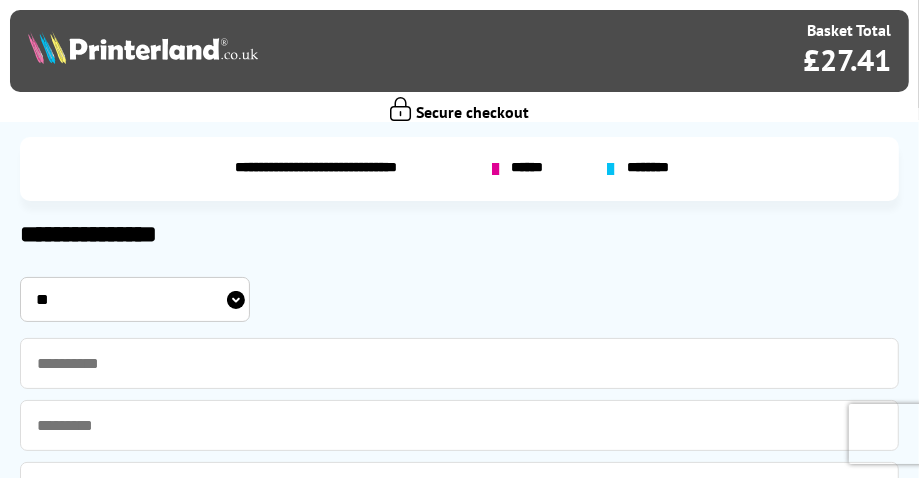click on "********" at bounding box center [651, 169] 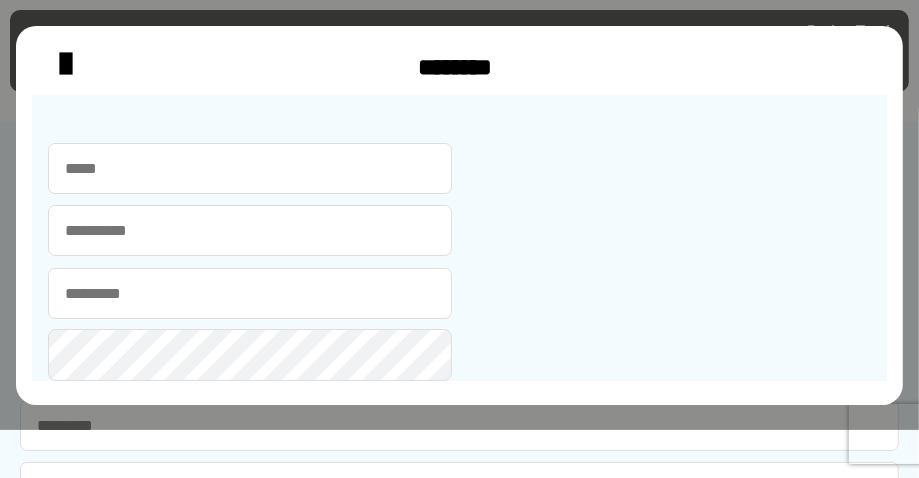 drag, startPoint x: 49, startPoint y: 63, endPoint x: 64, endPoint y: 58, distance: 15.811388 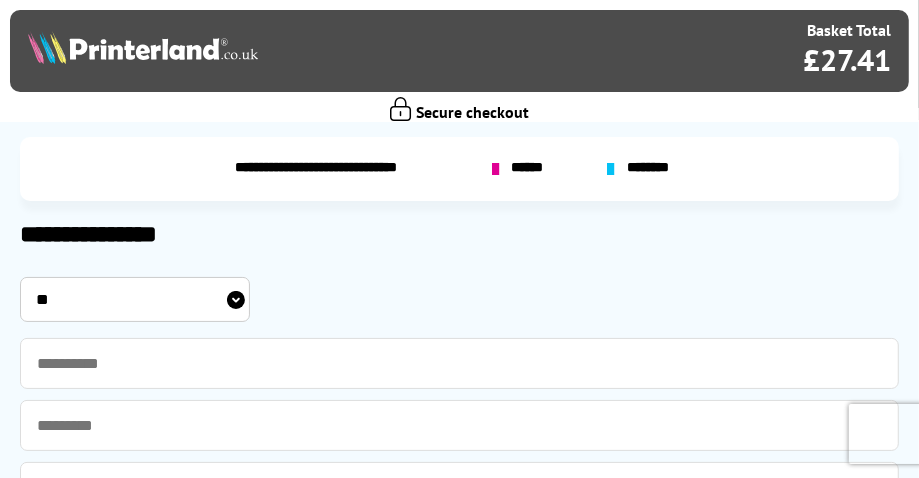 click on "******" at bounding box center (531, 169) 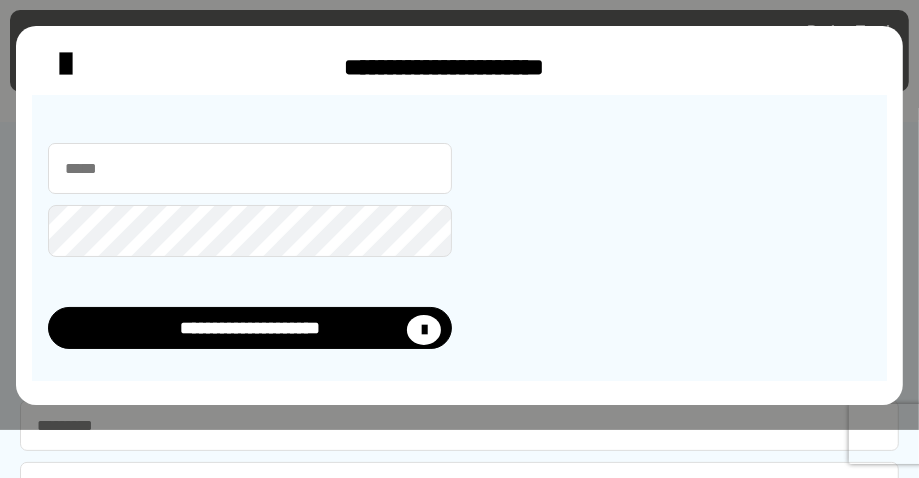 click at bounding box center (250, 168) 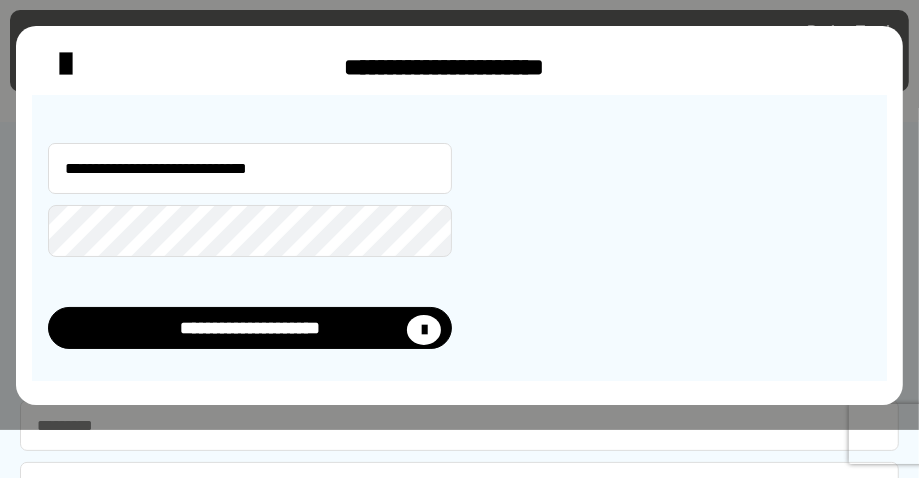 type on "****" 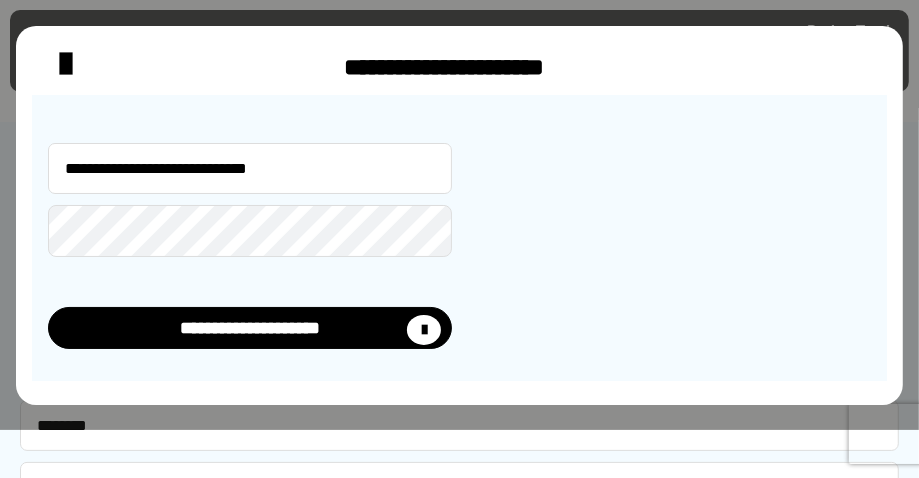type on "**********" 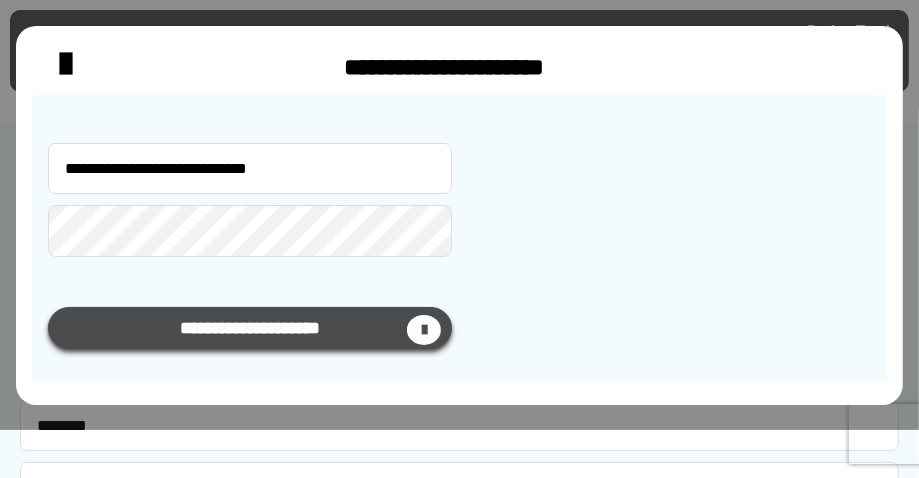 click on "**********" at bounding box center [250, 328] 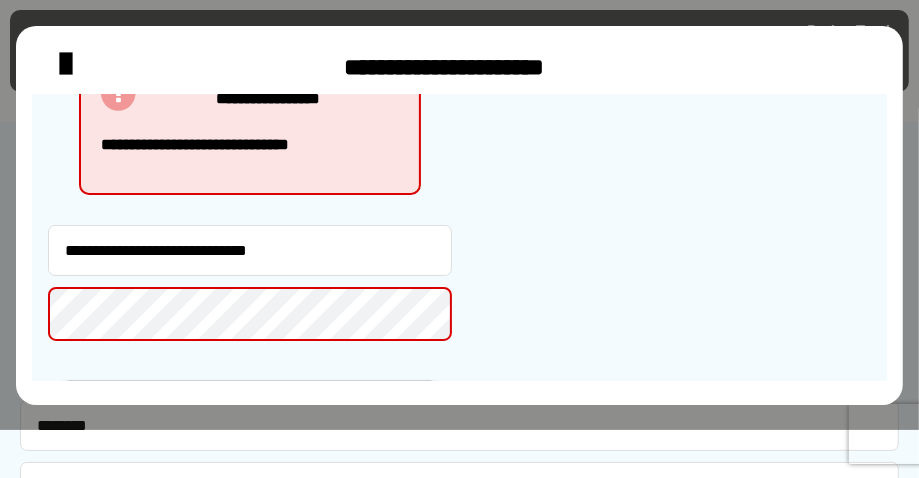 scroll, scrollTop: 200, scrollLeft: 0, axis: vertical 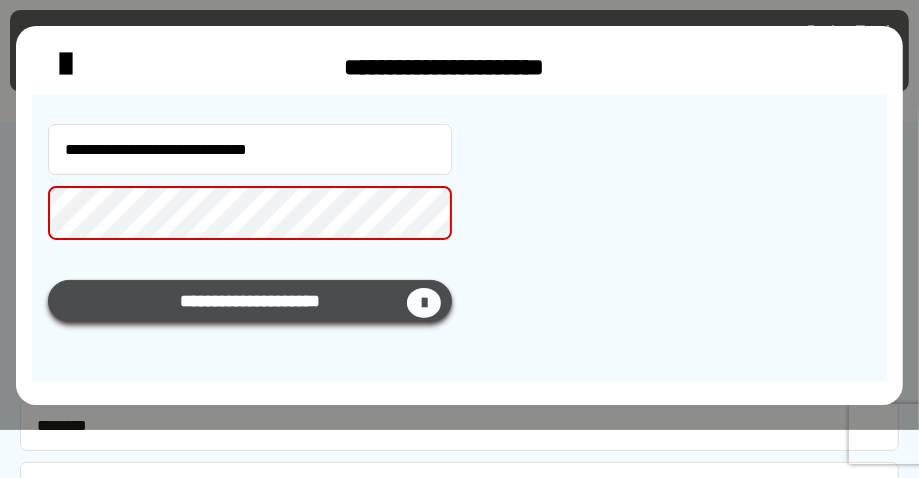 click on "**********" at bounding box center [250, 301] 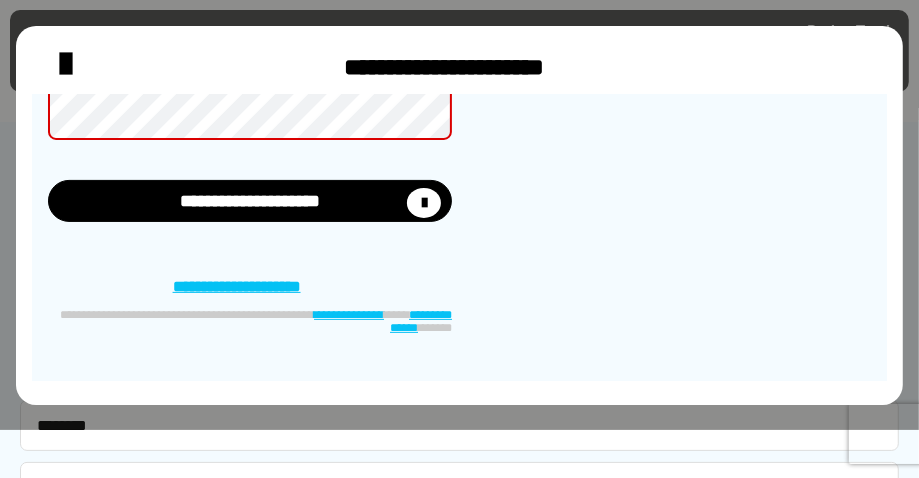 scroll, scrollTop: 300, scrollLeft: 0, axis: vertical 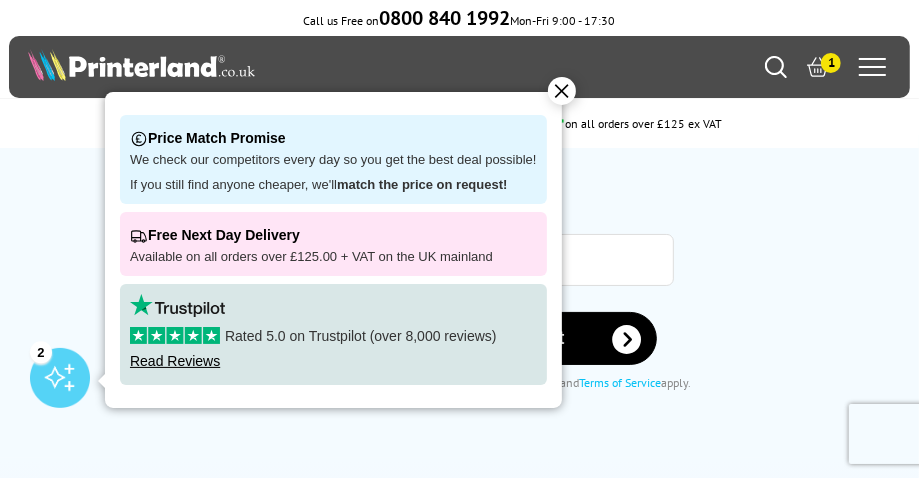 click on "✕" at bounding box center [562, 91] 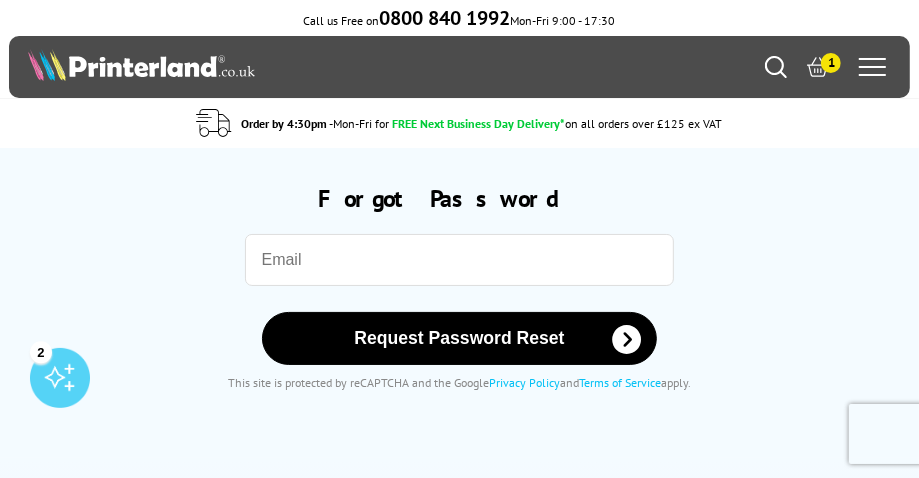 click at bounding box center (460, 260) 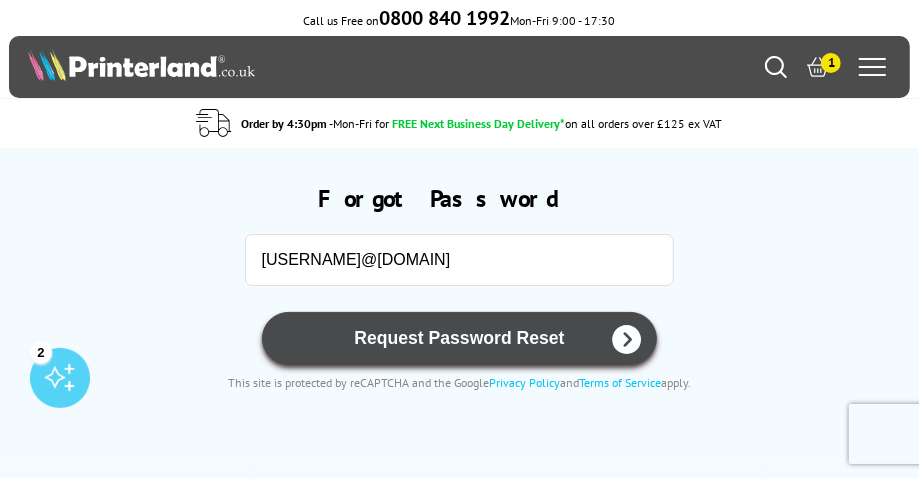click on "Request Password Reset" at bounding box center [460, 338] 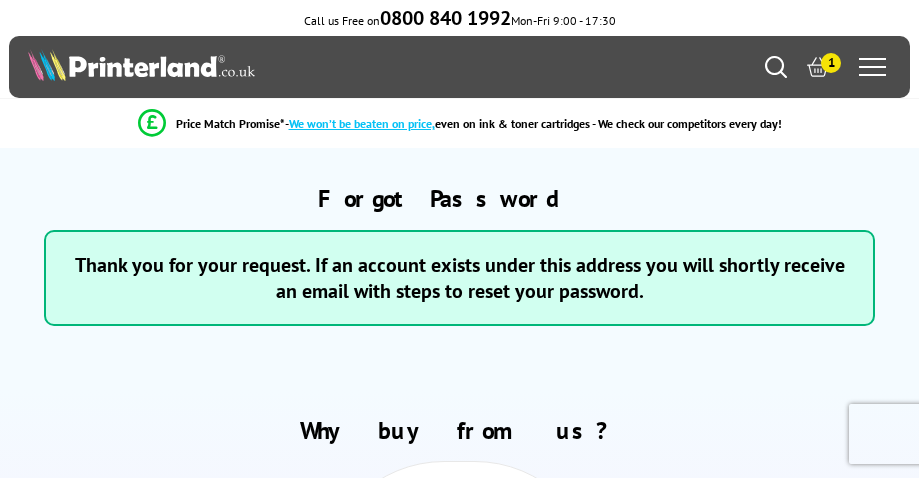 scroll, scrollTop: 0, scrollLeft: 0, axis: both 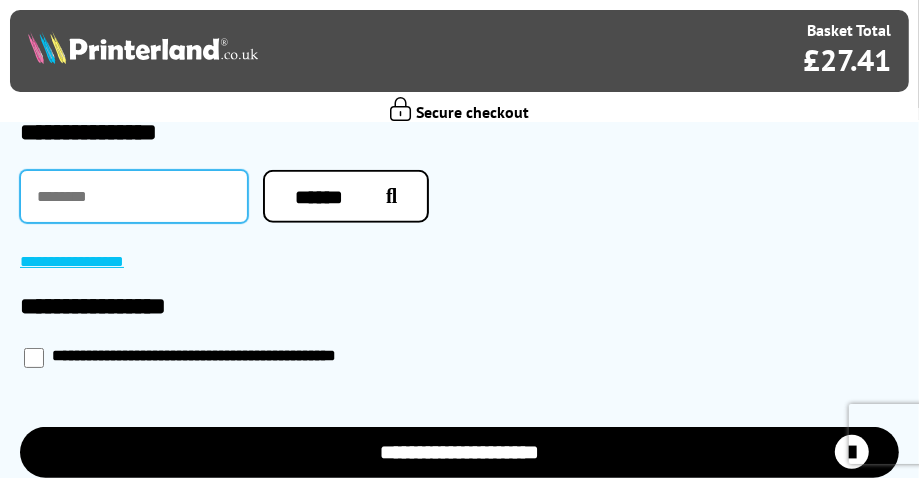 click at bounding box center (134, 196) 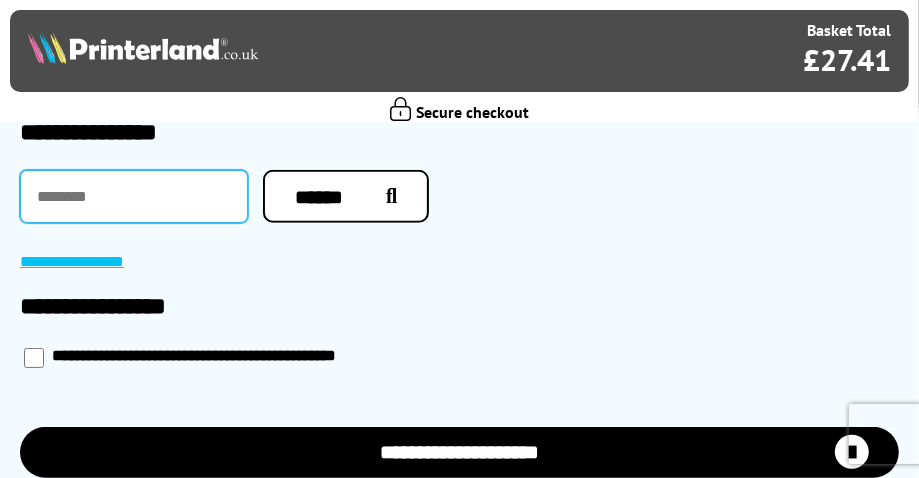 type on "*******" 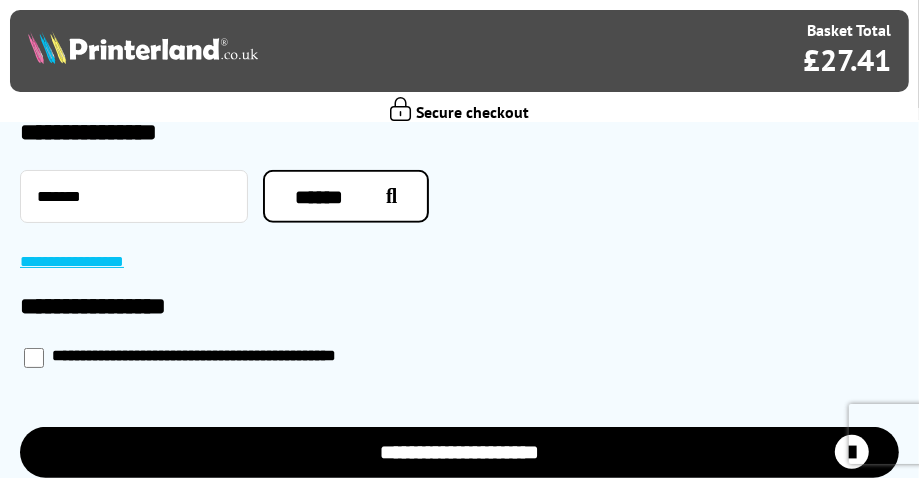 type on "**********" 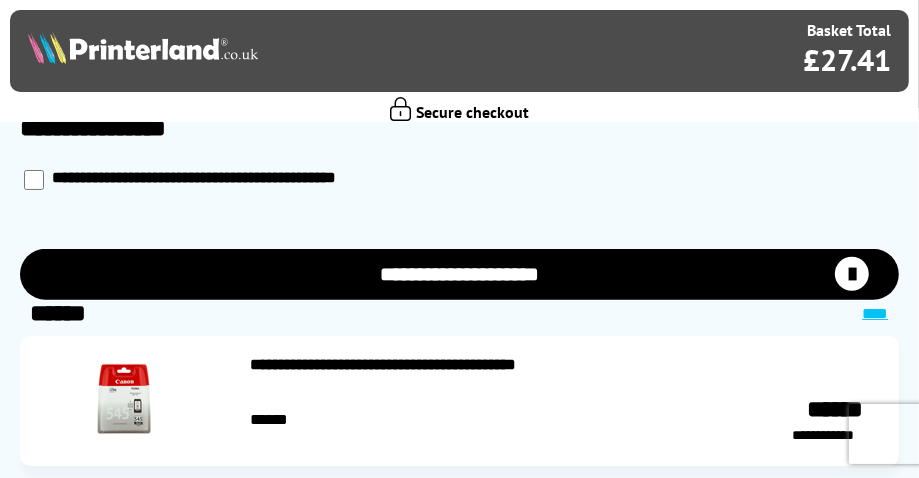 scroll, scrollTop: 897, scrollLeft: 0, axis: vertical 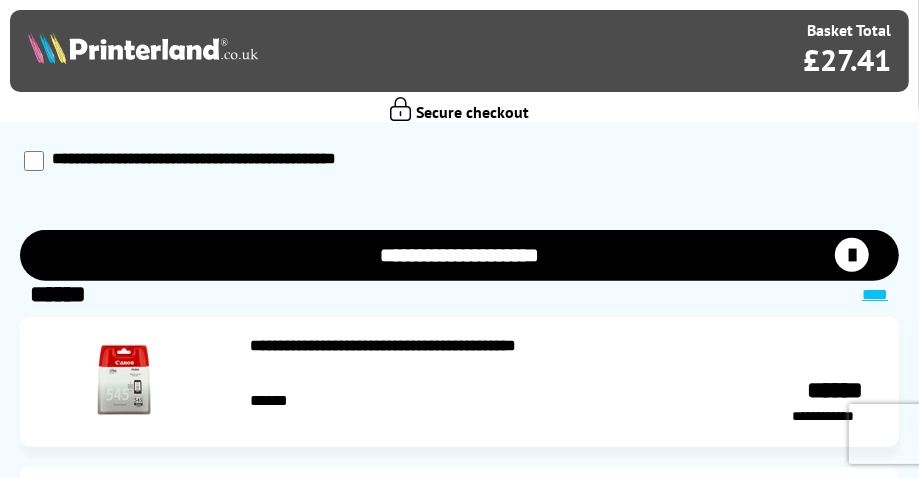 click on "**********" at bounding box center [459, 255] 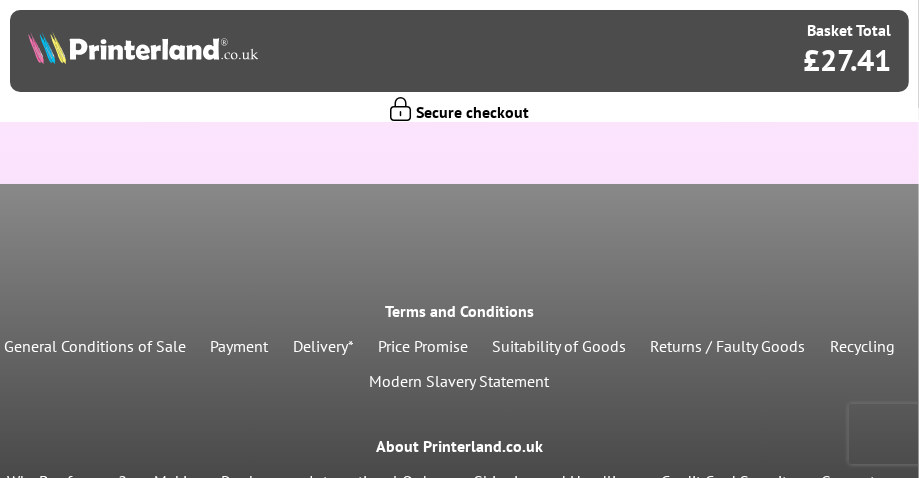 scroll, scrollTop: 3168, scrollLeft: 0, axis: vertical 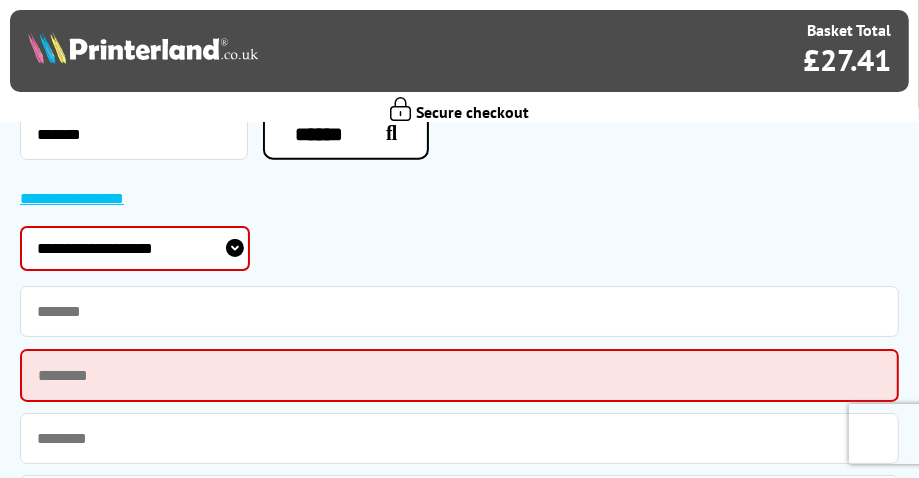 click on "**********" at bounding box center [135, 248] 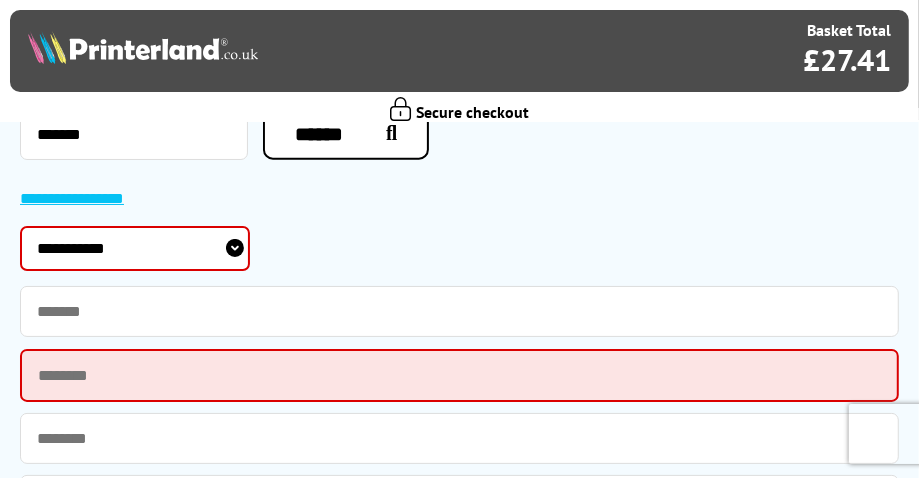 click on "**********" at bounding box center [135, 248] 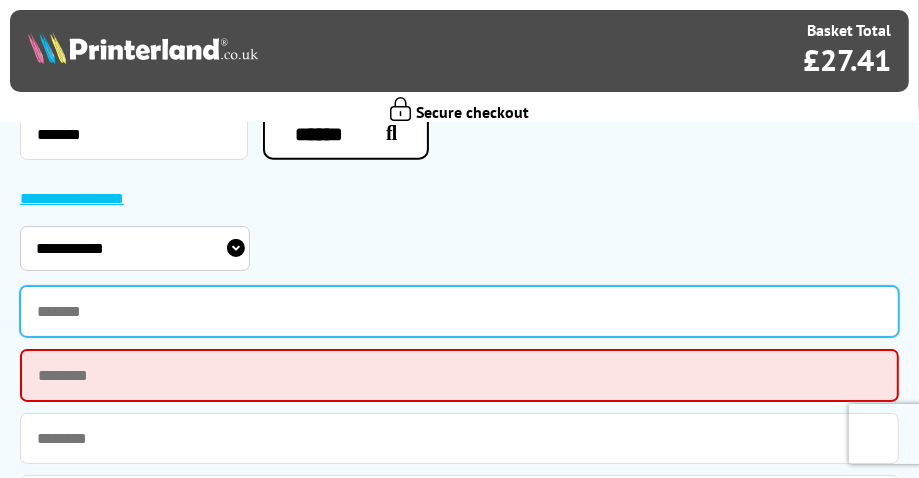 click at bounding box center [459, 311] 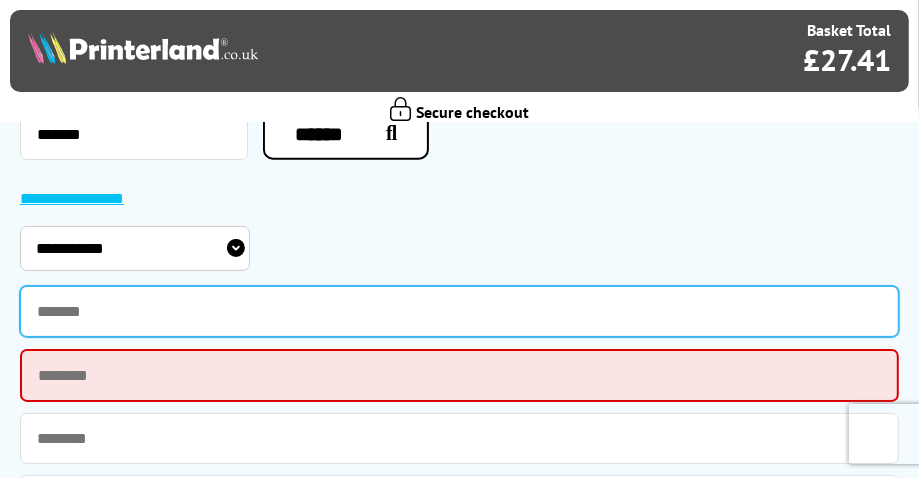 type on "**********" 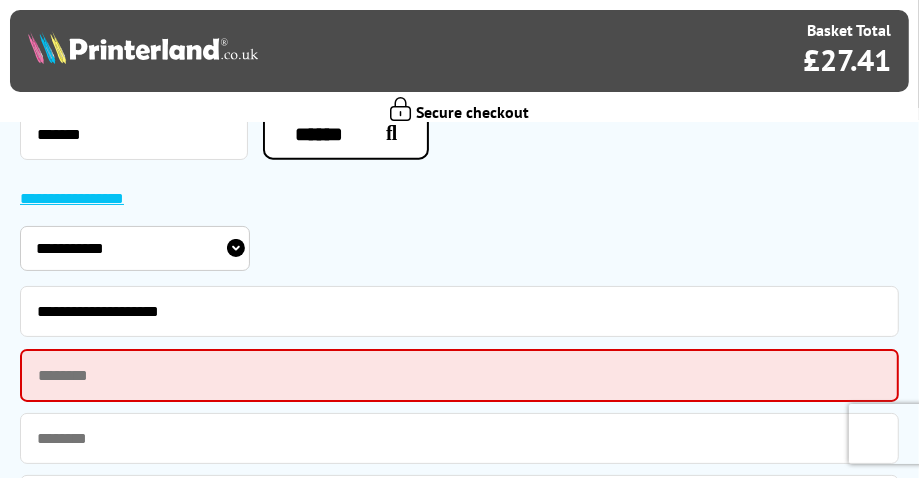type on "**" 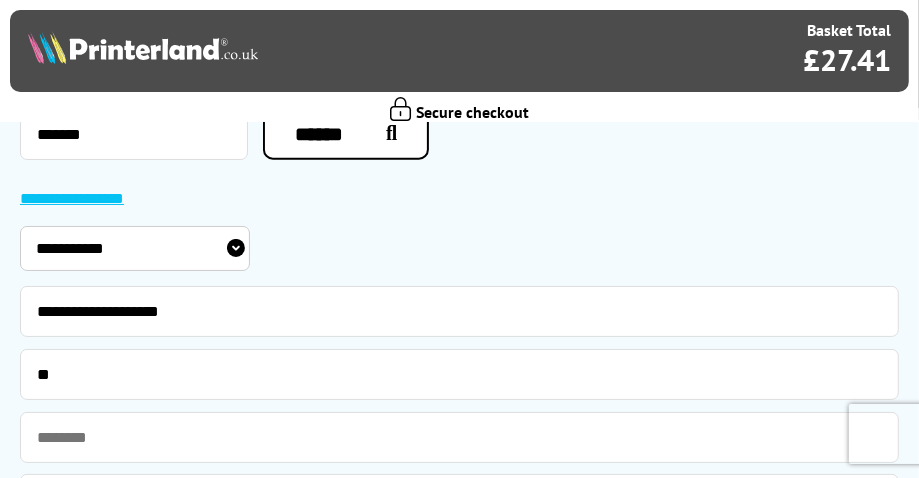 type on "**********" 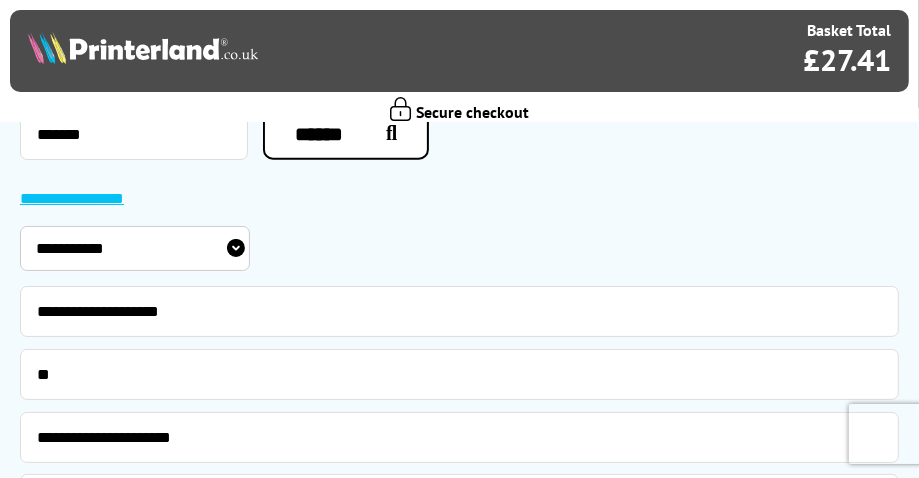type on "**********" 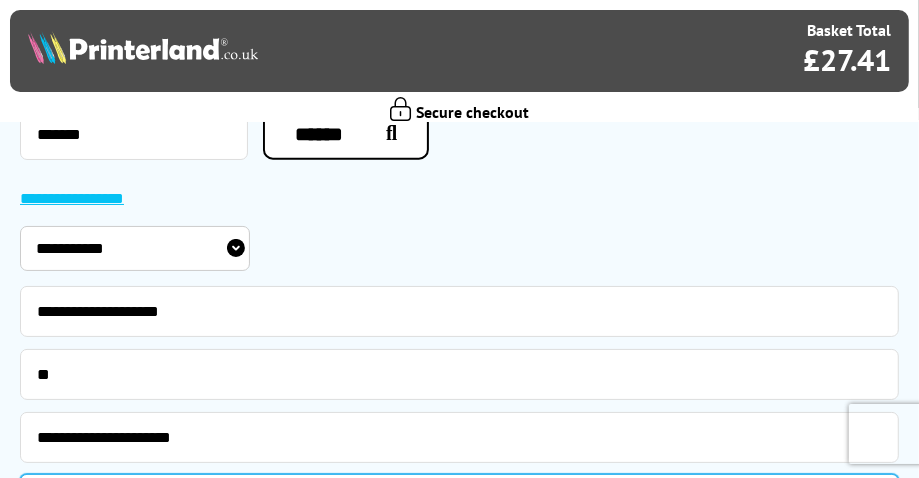 type on "******" 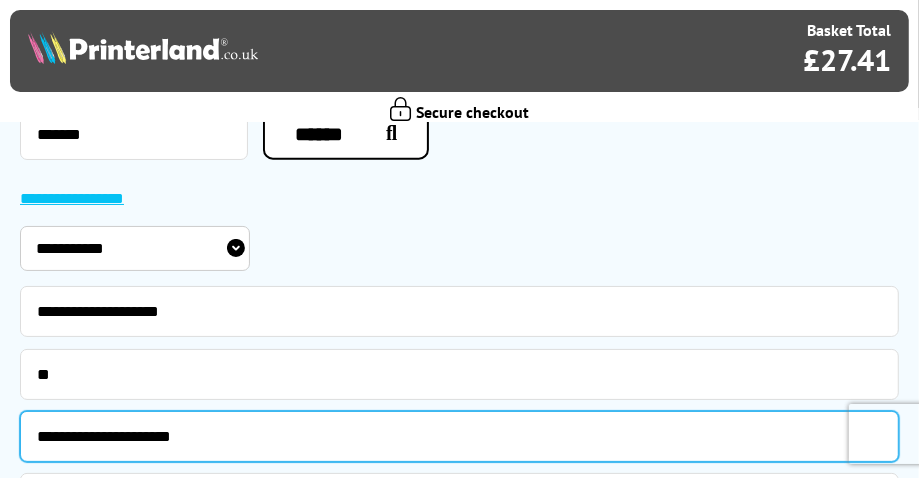 click on "**********" at bounding box center (459, 436) 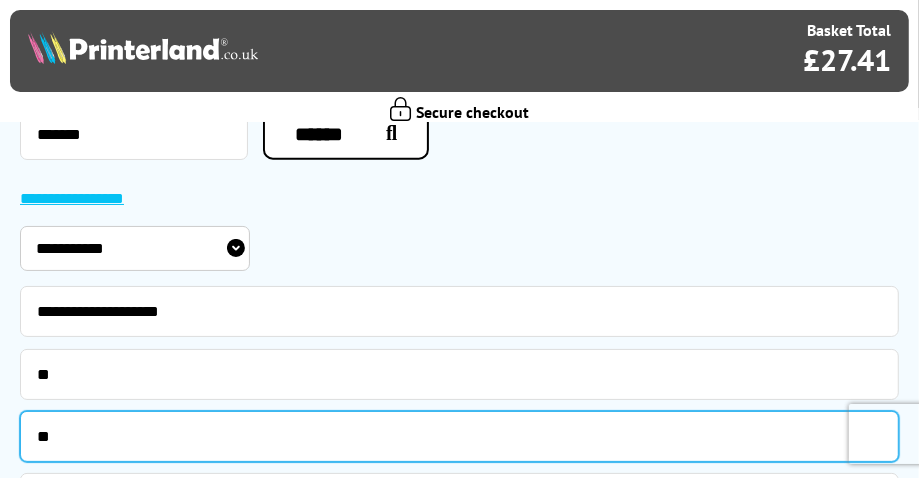 type on "*" 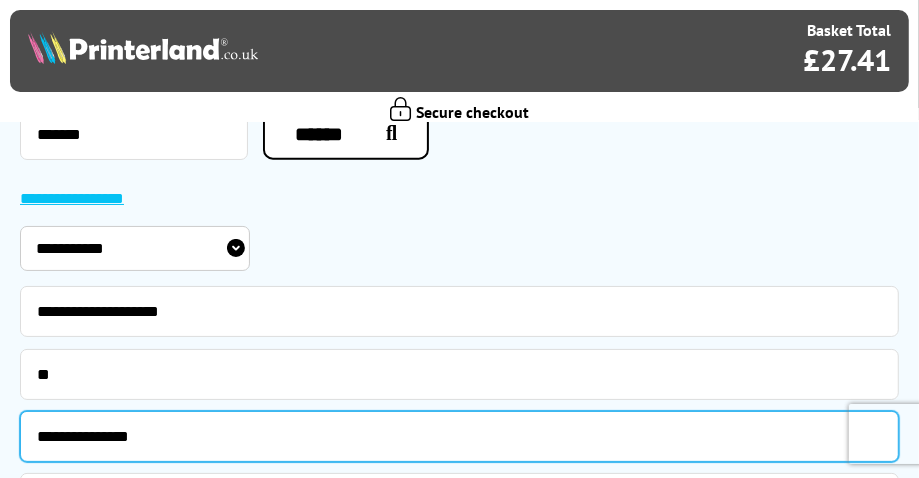 type on "**********" 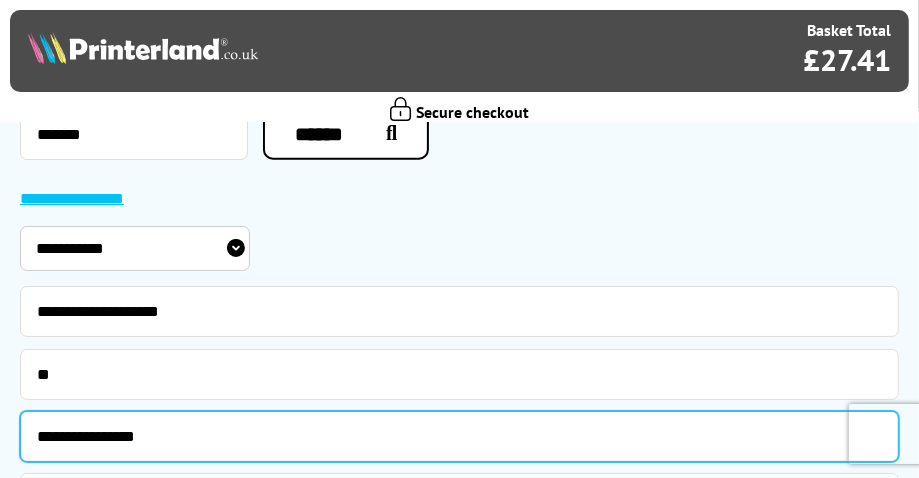 drag, startPoint x: 210, startPoint y: 438, endPoint x: 235, endPoint y: 440, distance: 25.079872 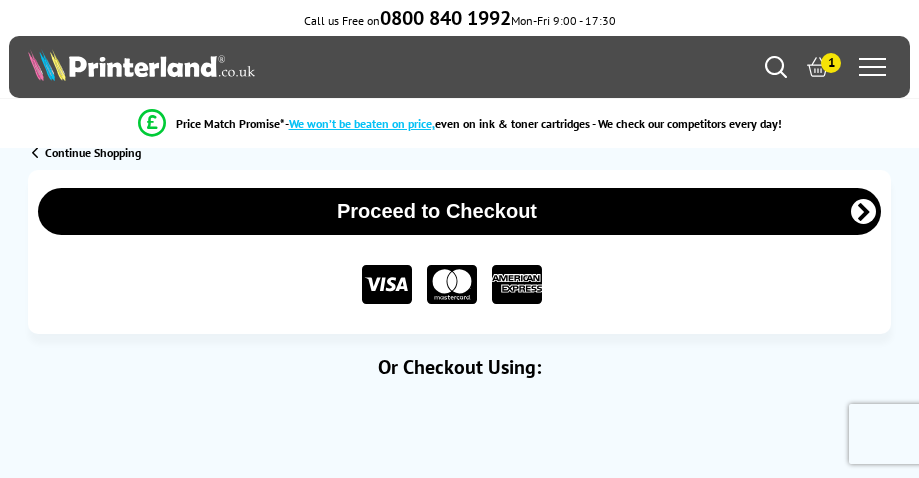 scroll, scrollTop: 0, scrollLeft: 0, axis: both 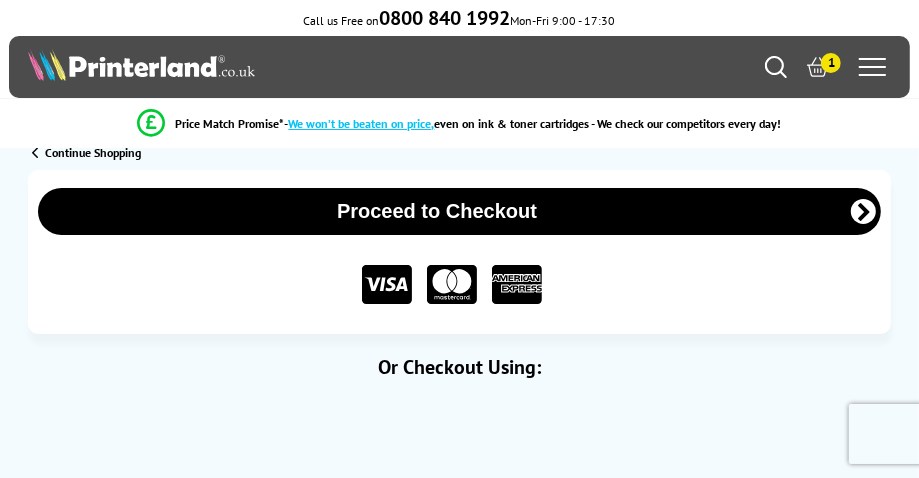 click on "Proceed to Checkout" at bounding box center [460, 211] 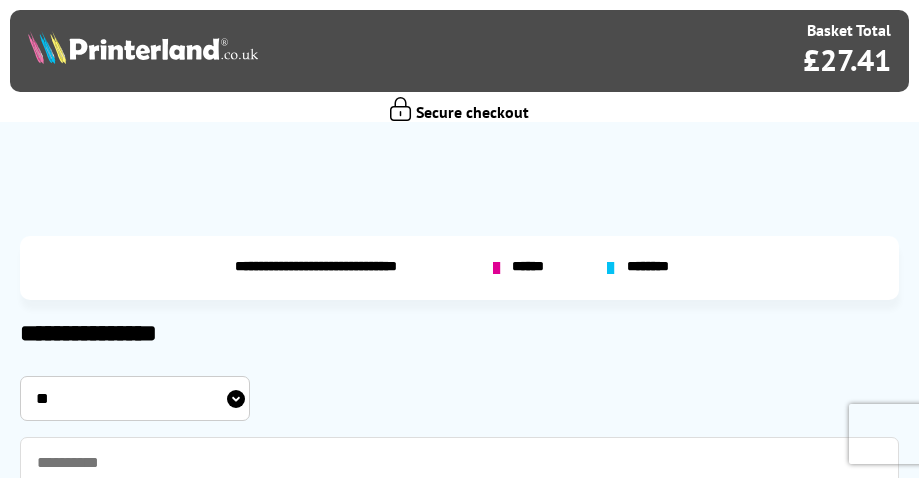 scroll, scrollTop: 0, scrollLeft: 0, axis: both 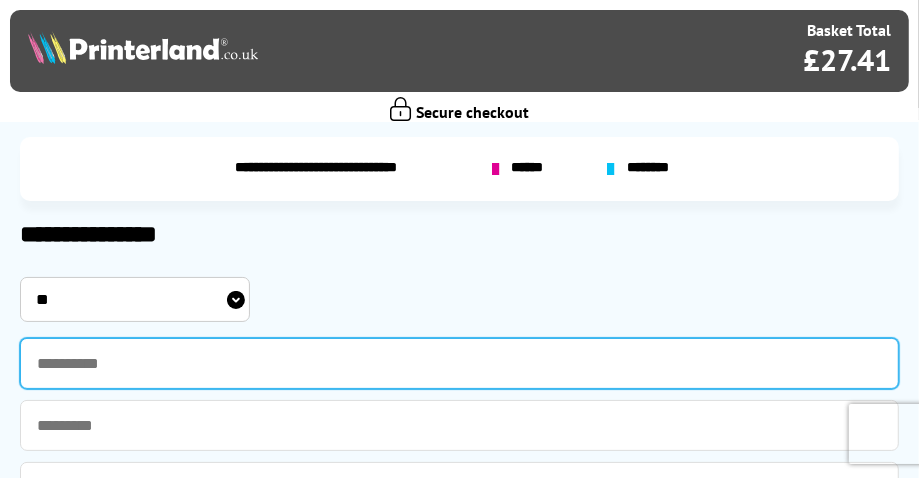 click at bounding box center [459, 363] 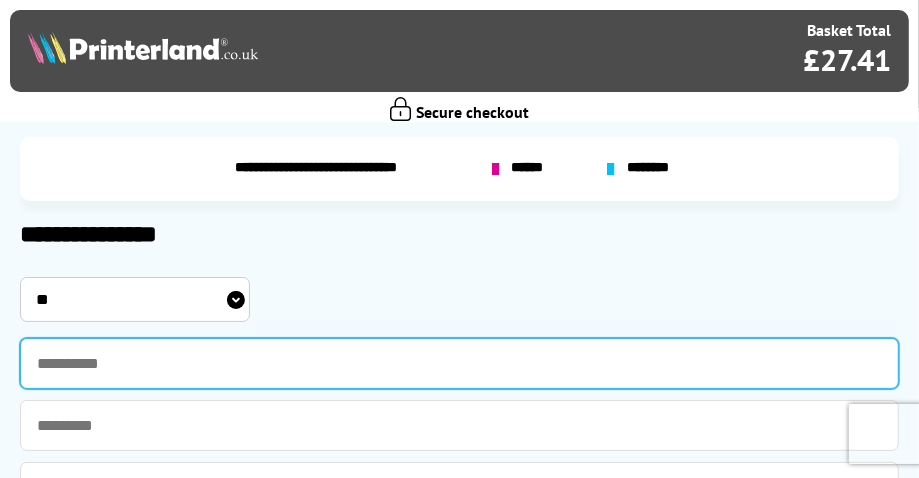 type on "****" 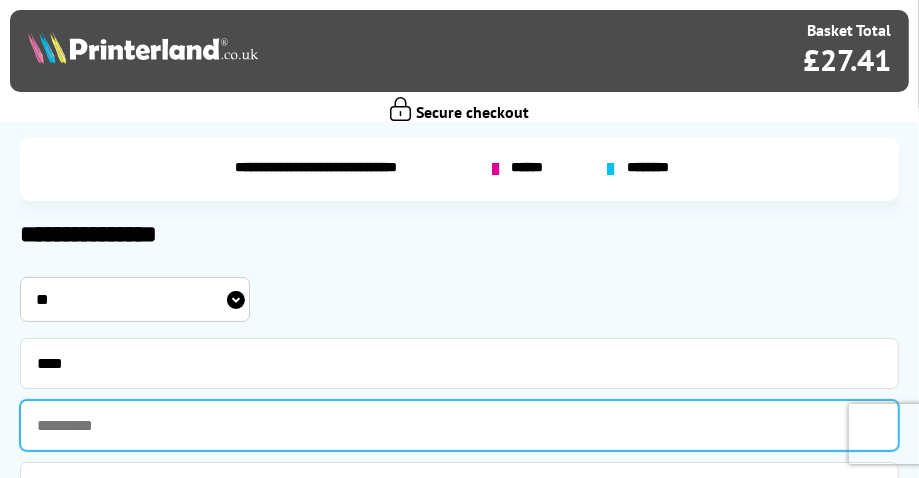 type on "********" 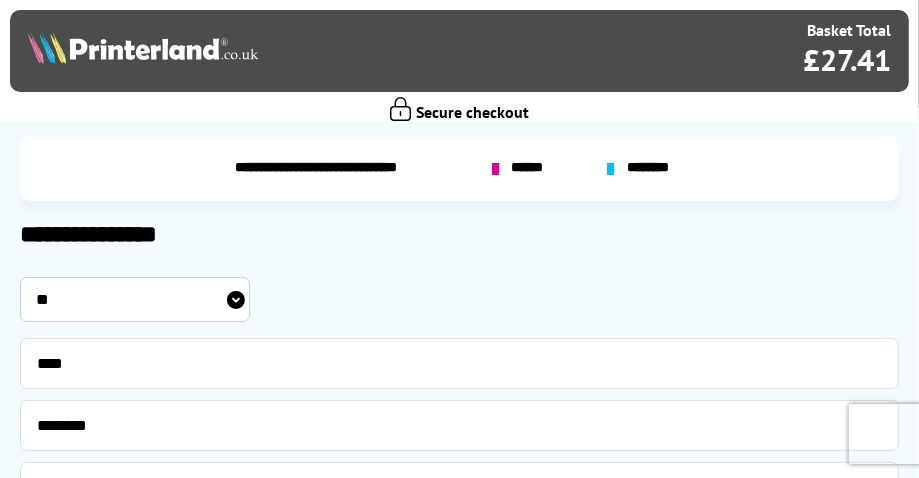 type on "**********" 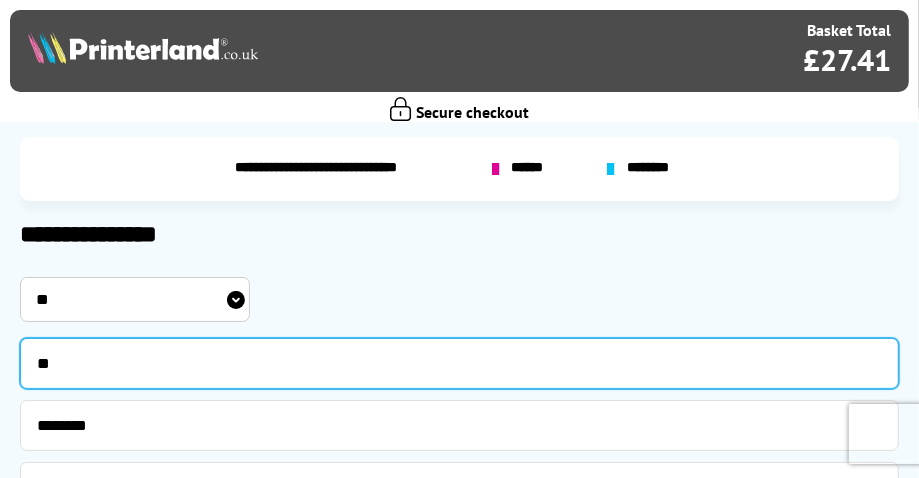 type on "*" 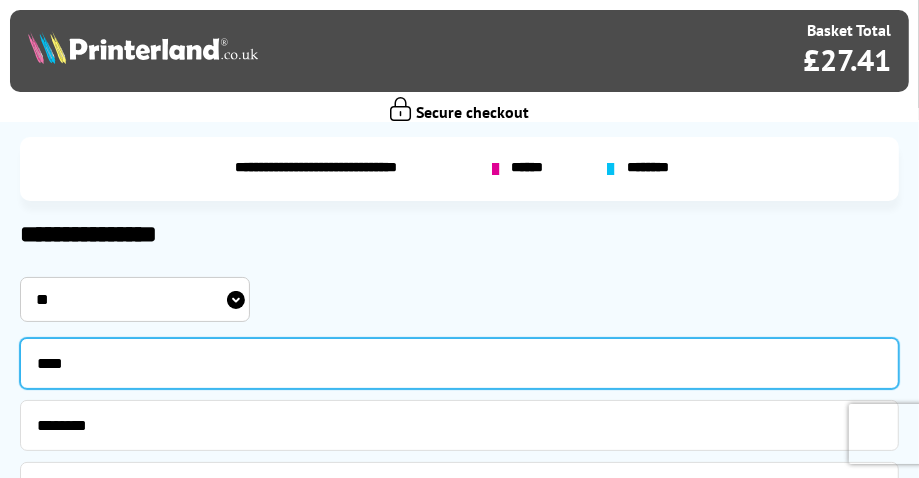 click on "****" at bounding box center (459, 363) 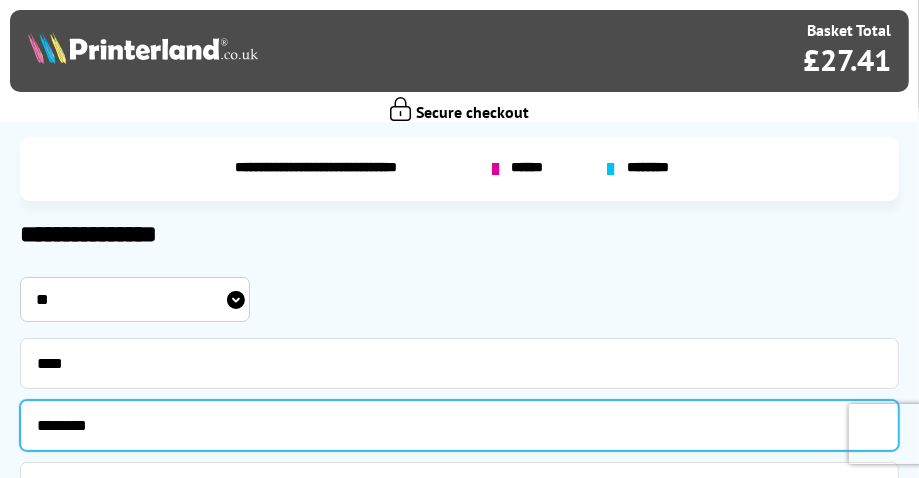 click on "********" at bounding box center (459, 425) 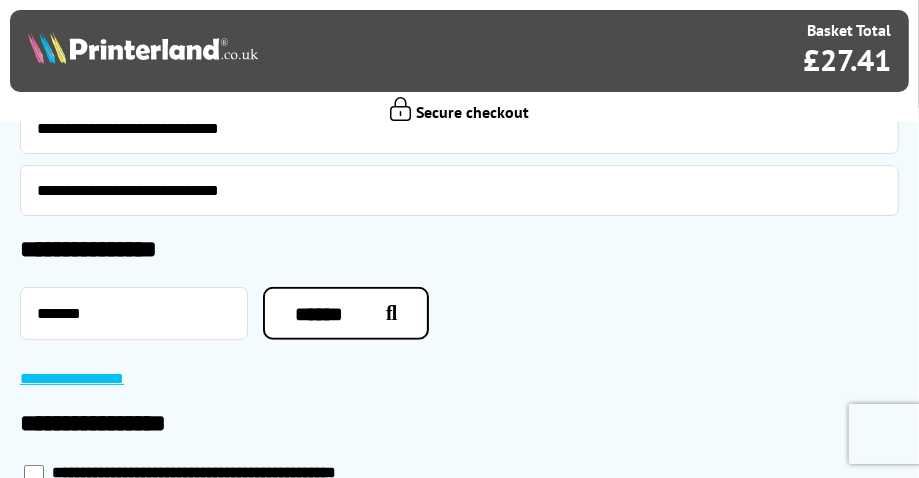 scroll, scrollTop: 600, scrollLeft: 0, axis: vertical 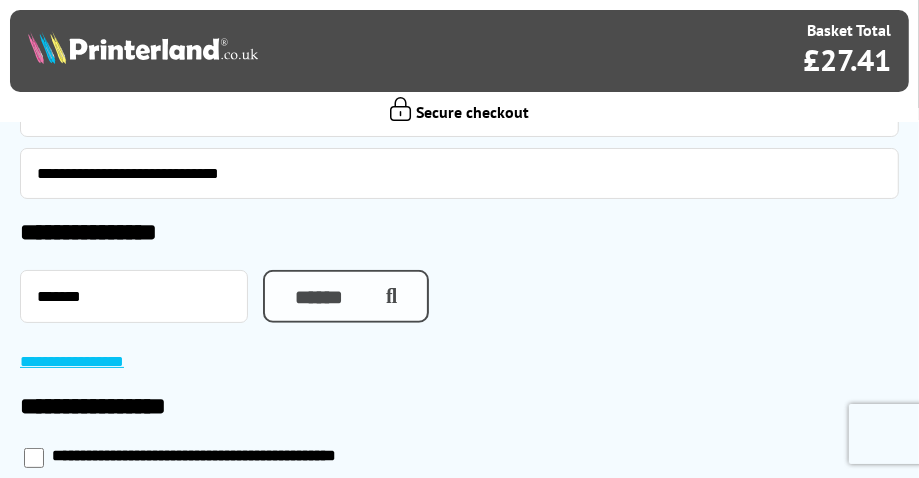 click on "******" at bounding box center [346, 296] 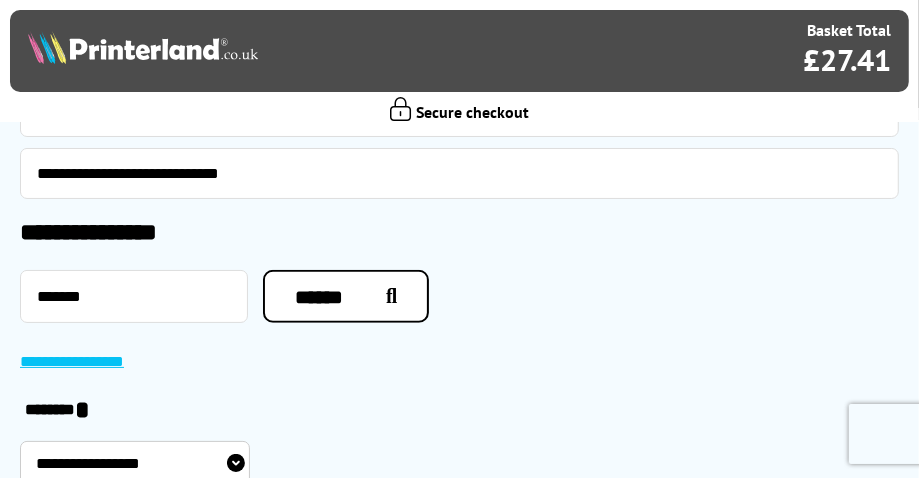 scroll, scrollTop: 607, scrollLeft: 0, axis: vertical 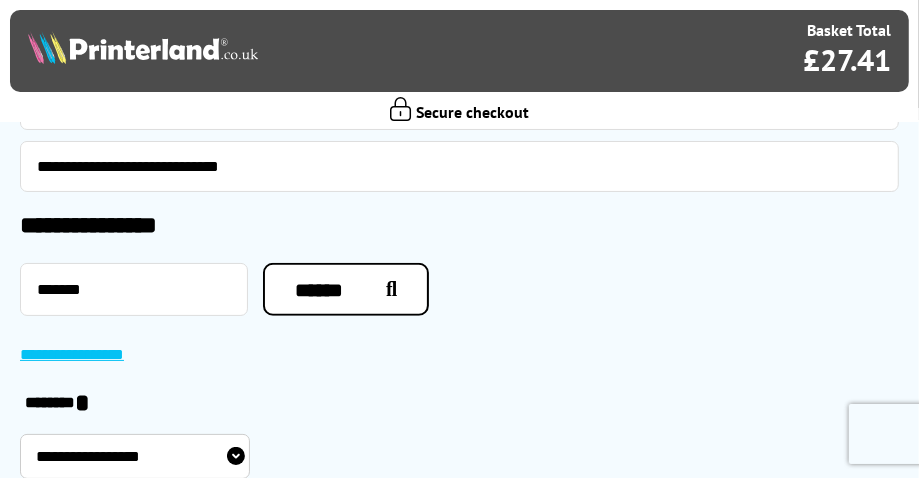 click on "**********" at bounding box center (135, 456) 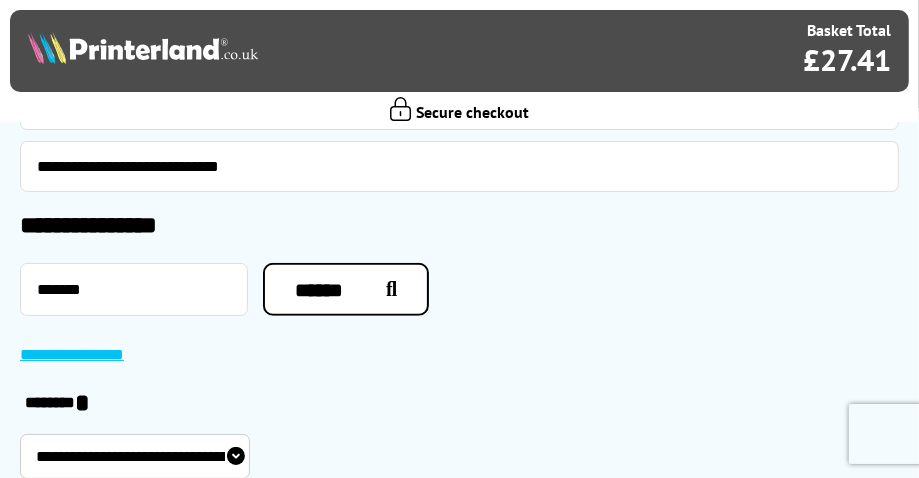 click on "**********" at bounding box center [135, 456] 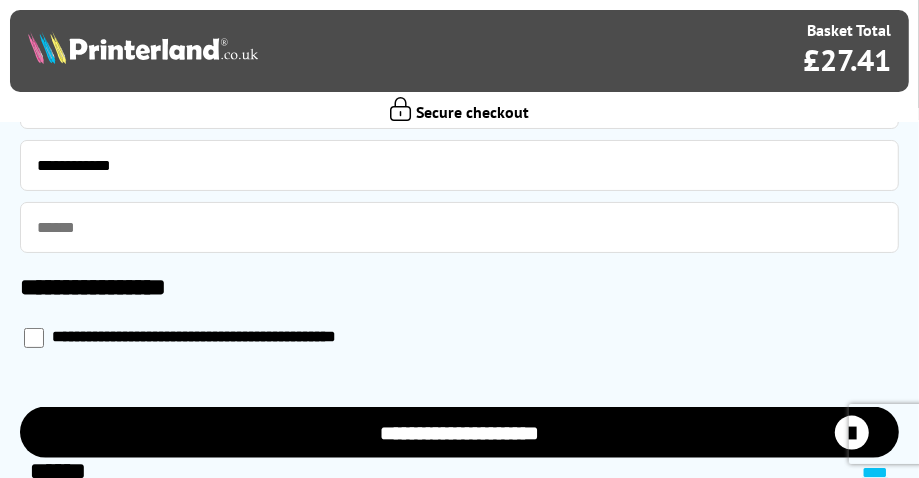 scroll, scrollTop: 1207, scrollLeft: 0, axis: vertical 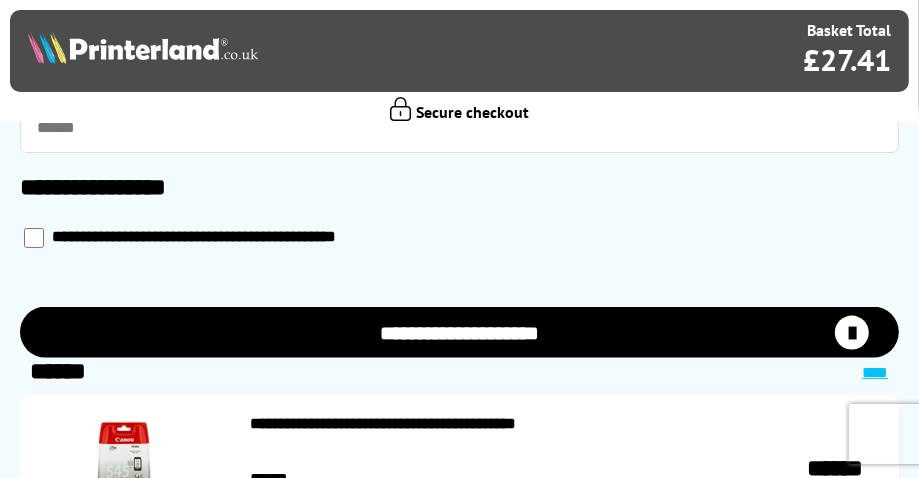 click on "**********" at bounding box center [459, 332] 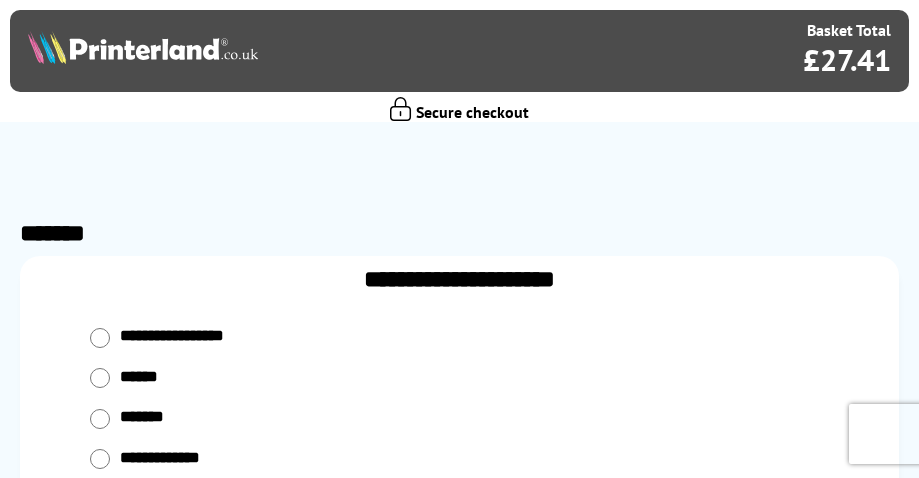 scroll, scrollTop: 0, scrollLeft: 0, axis: both 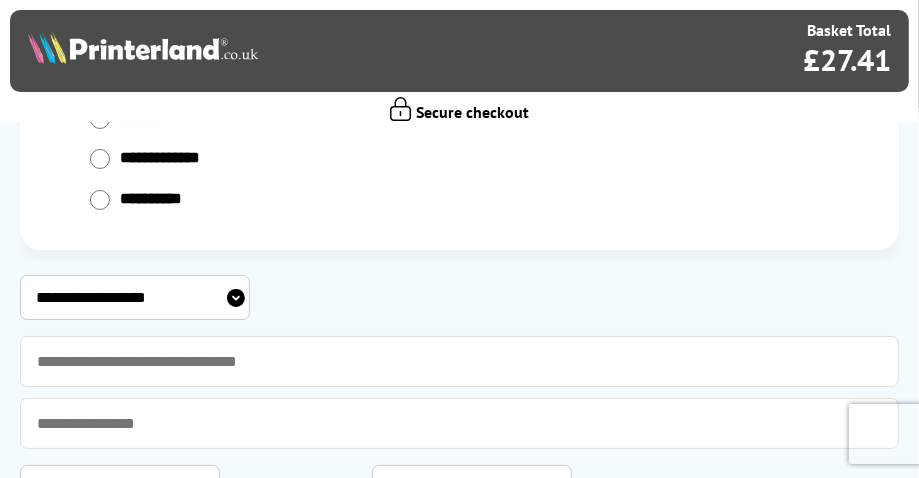 click on "**********" at bounding box center [135, 297] 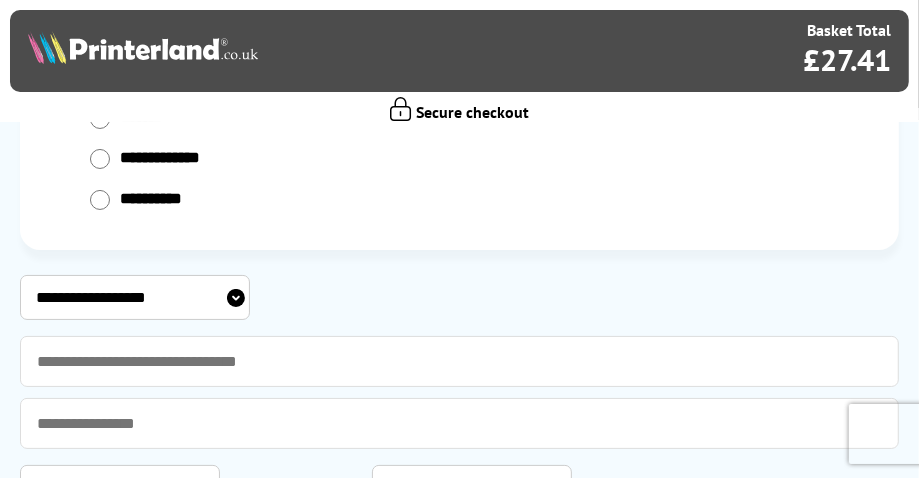 select on "**********" 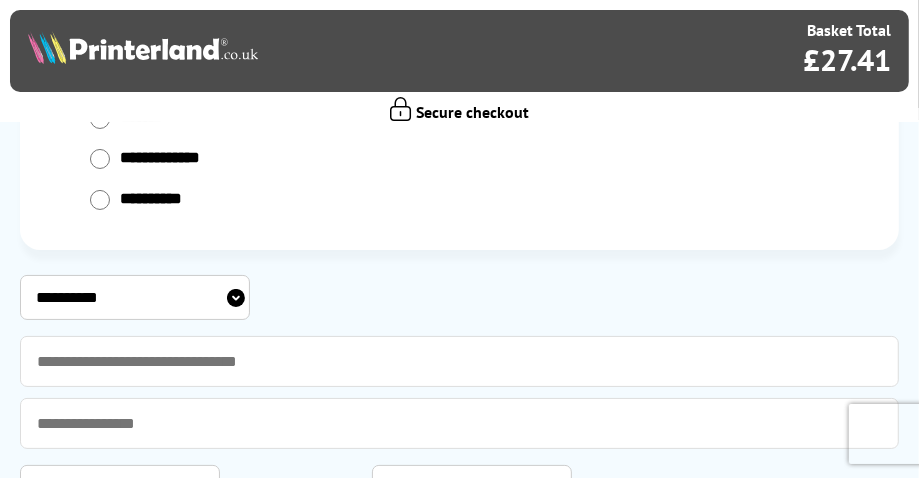 click on "**********" at bounding box center [135, 297] 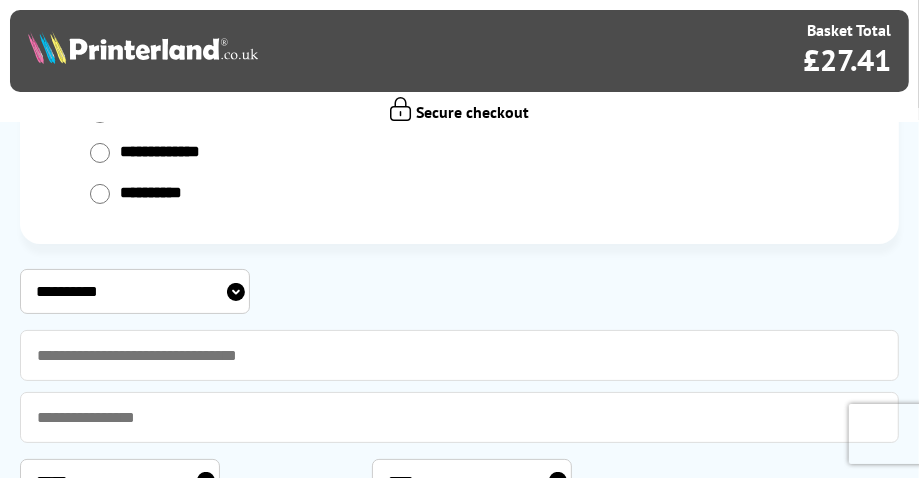scroll, scrollTop: 300, scrollLeft: 0, axis: vertical 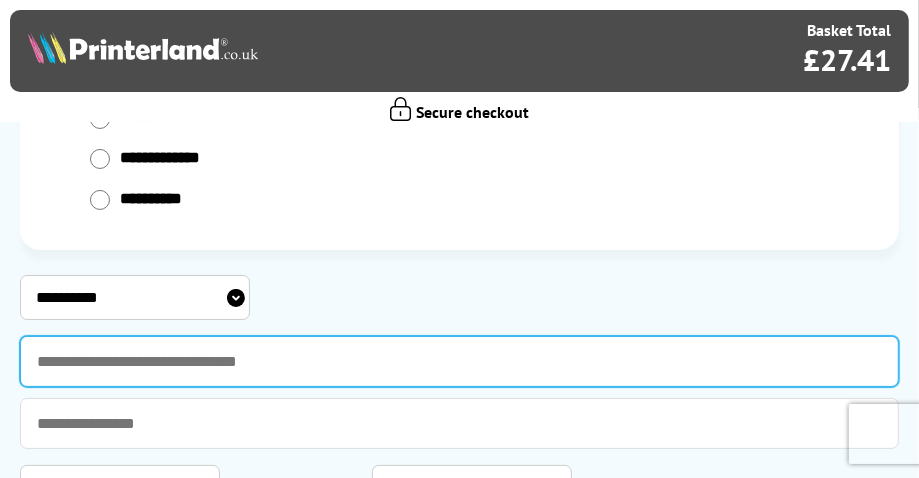 click at bounding box center (459, 361) 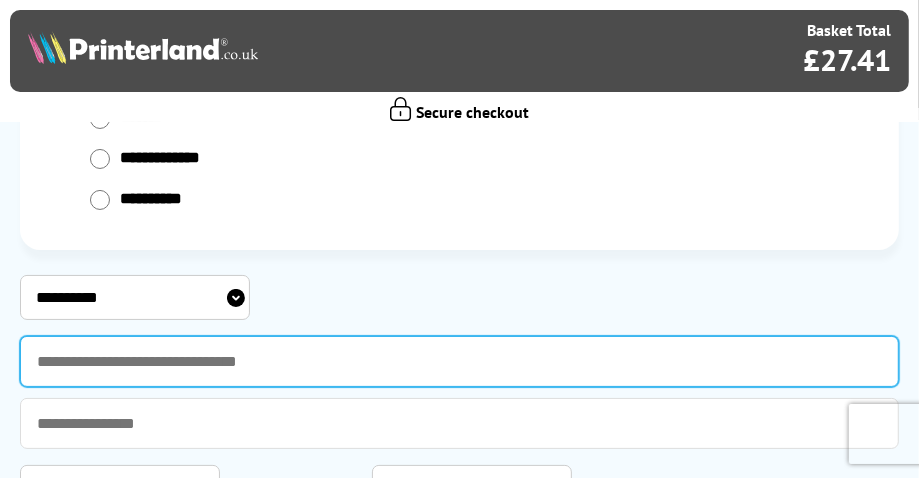 click at bounding box center [459, 361] 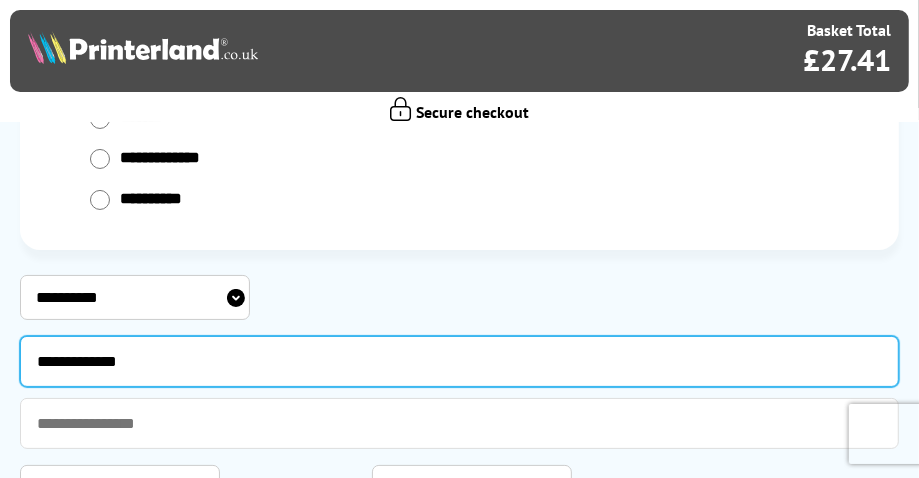 type on "**********" 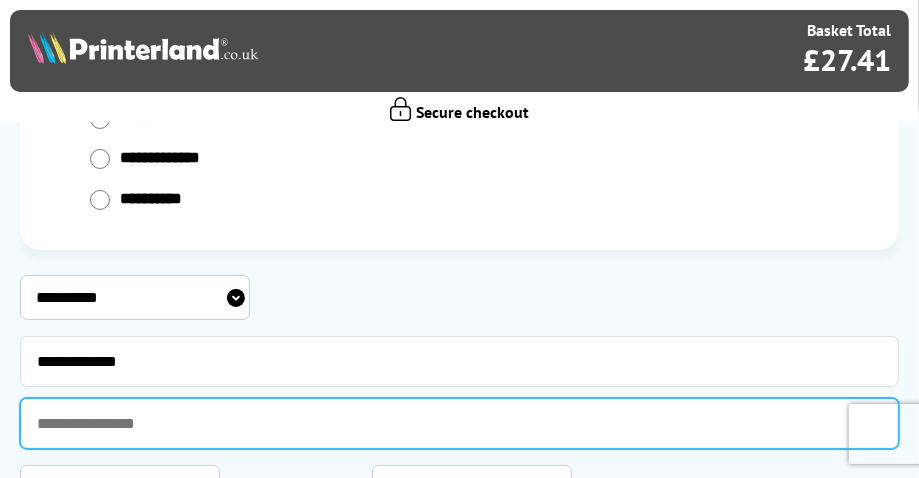 click at bounding box center (459, 423) 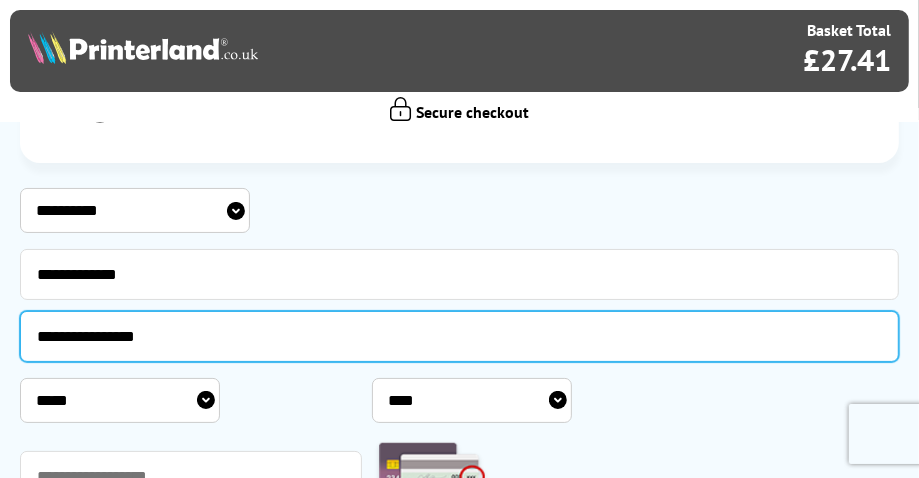 scroll, scrollTop: 400, scrollLeft: 0, axis: vertical 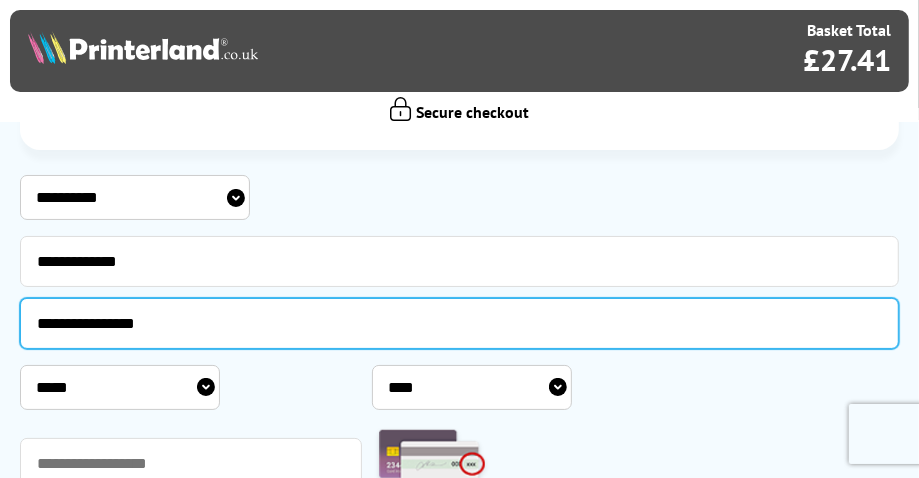 type on "**********" 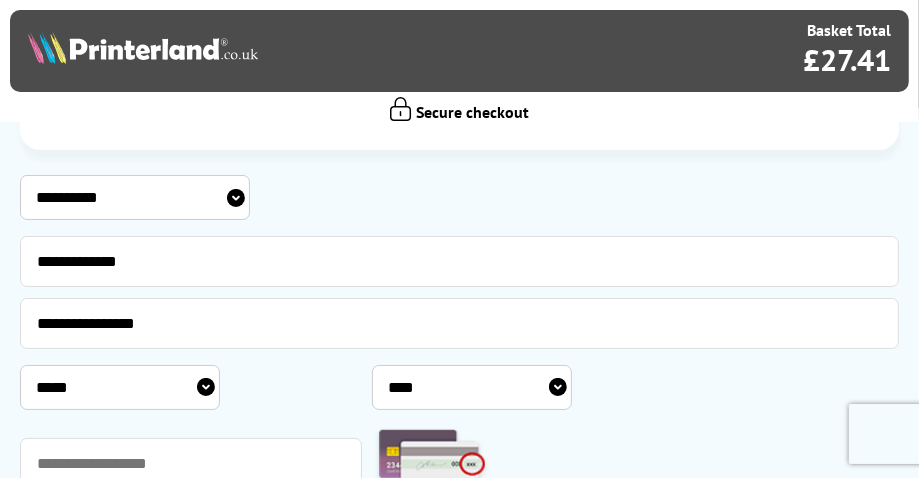 click on "*****
*
*
*
*
*
*
*
*
*
**
**
**" at bounding box center [120, 387] 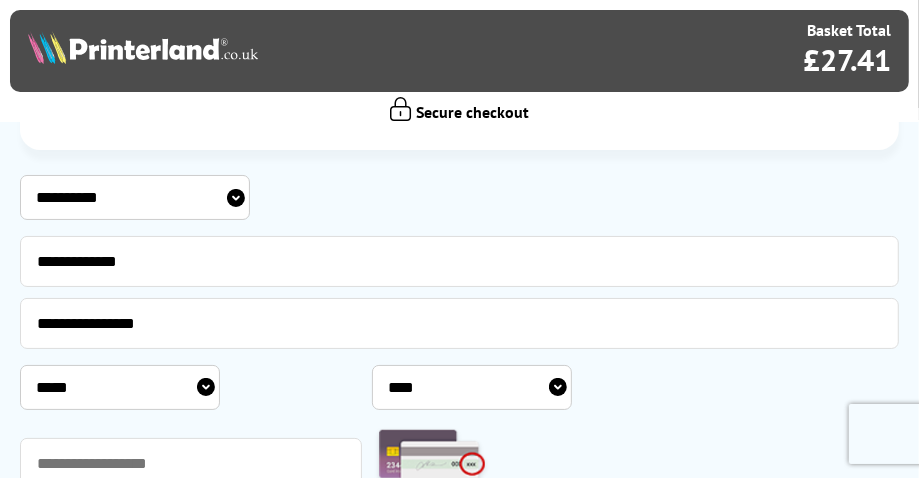select on "**" 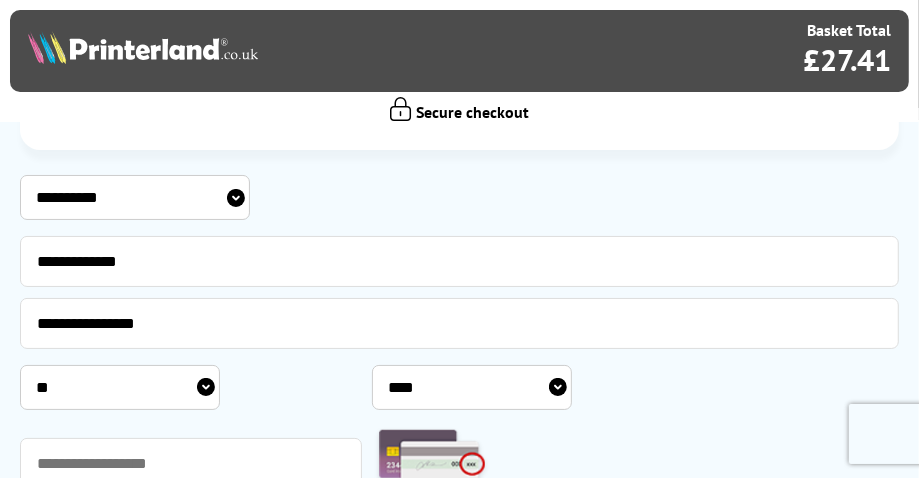 click on "****
****
****
****
****
****
****
****
****
****
****
****
****
****
****
****
****
****
****
****
****
****" at bounding box center [472, 387] 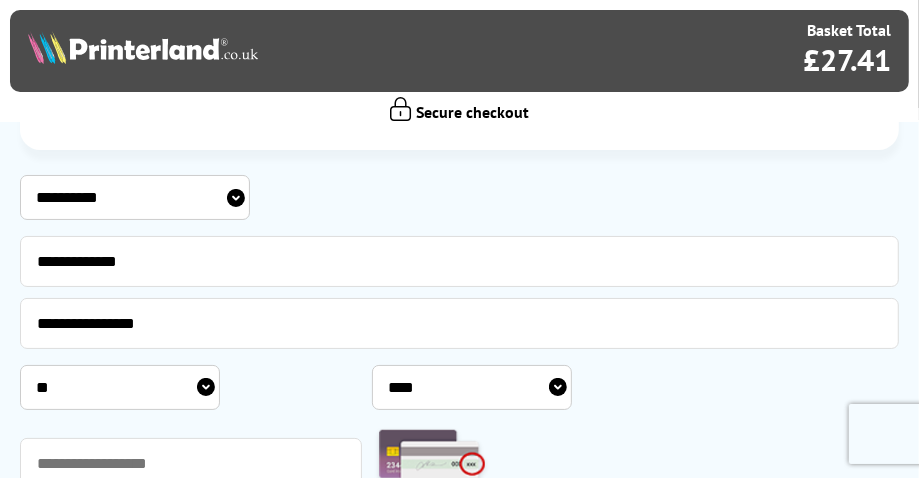 select on "****" 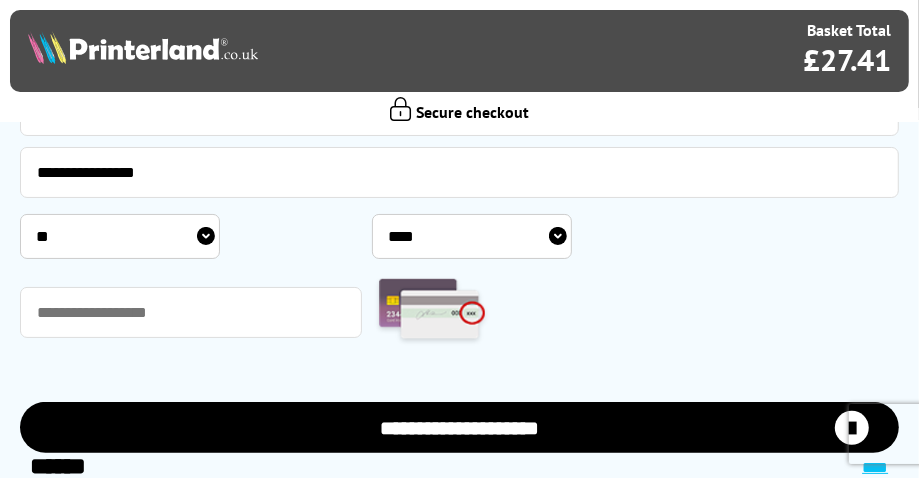 scroll, scrollTop: 499, scrollLeft: 0, axis: vertical 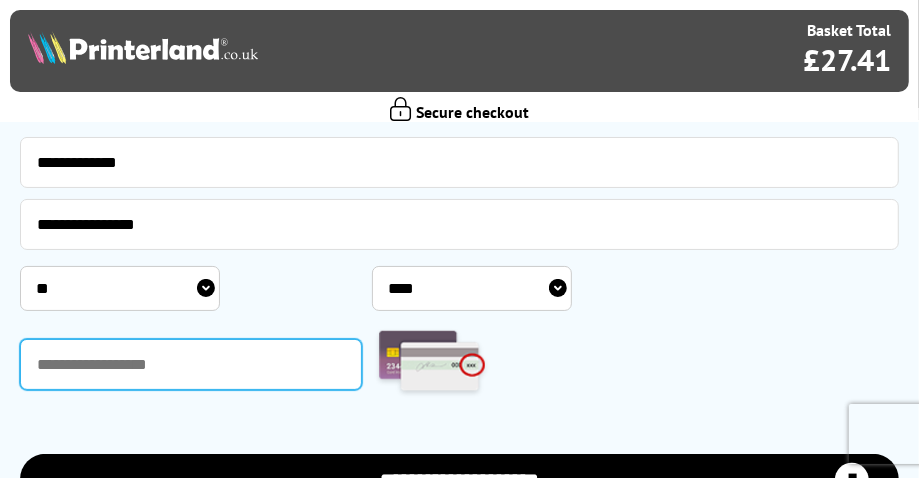click at bounding box center [191, 364] 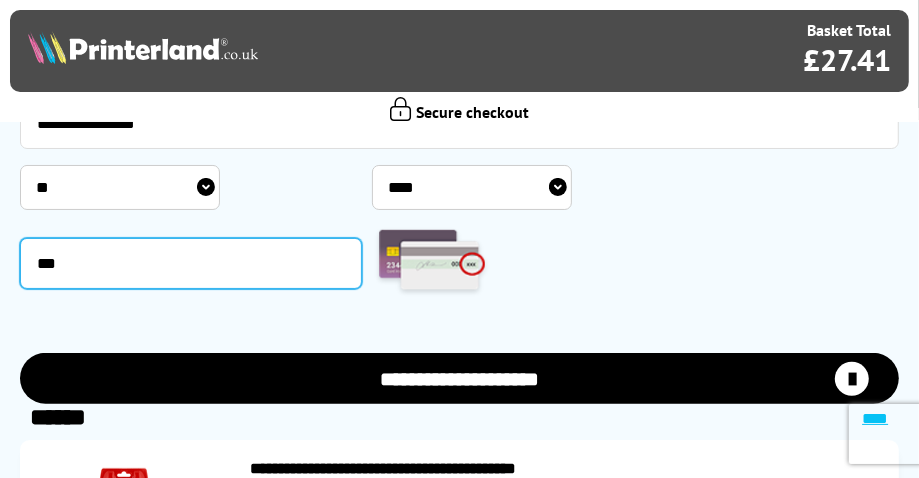 scroll, scrollTop: 700, scrollLeft: 0, axis: vertical 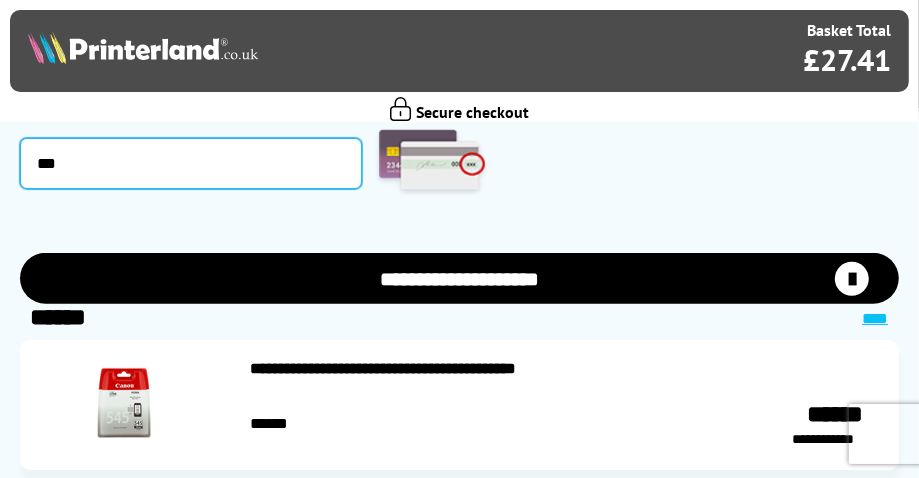 type on "***" 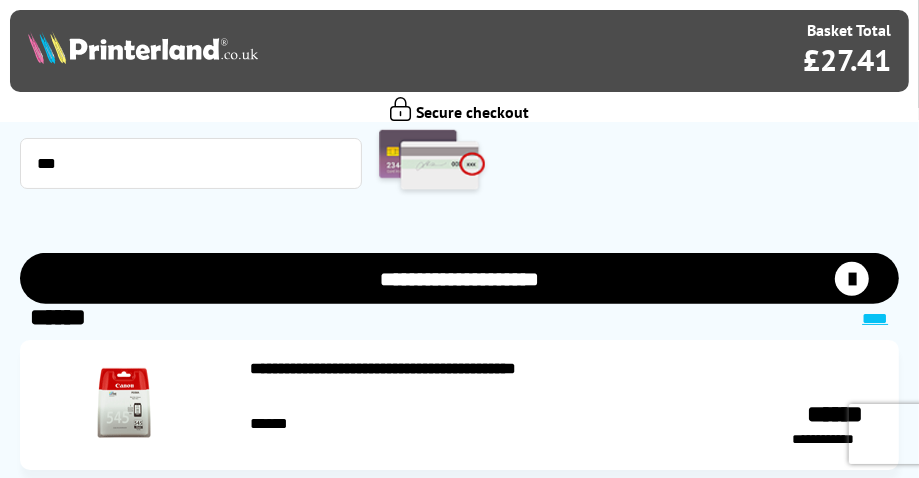 click on "**********" at bounding box center (459, 278) 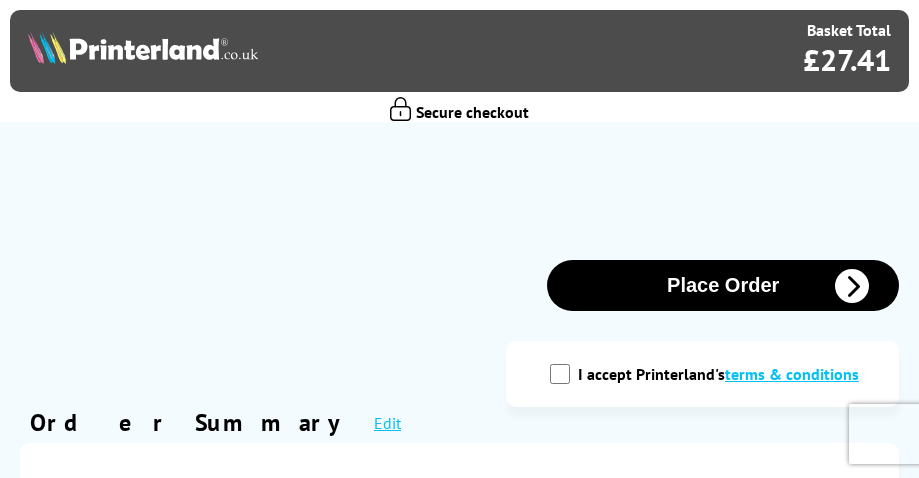 scroll, scrollTop: 0, scrollLeft: 0, axis: both 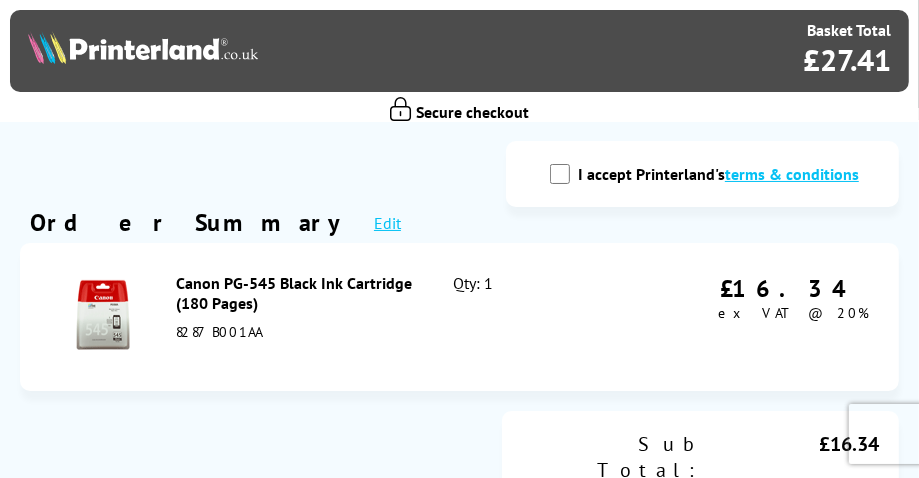 click on "I accept Printerland's  terms & conditions" at bounding box center [560, 174] 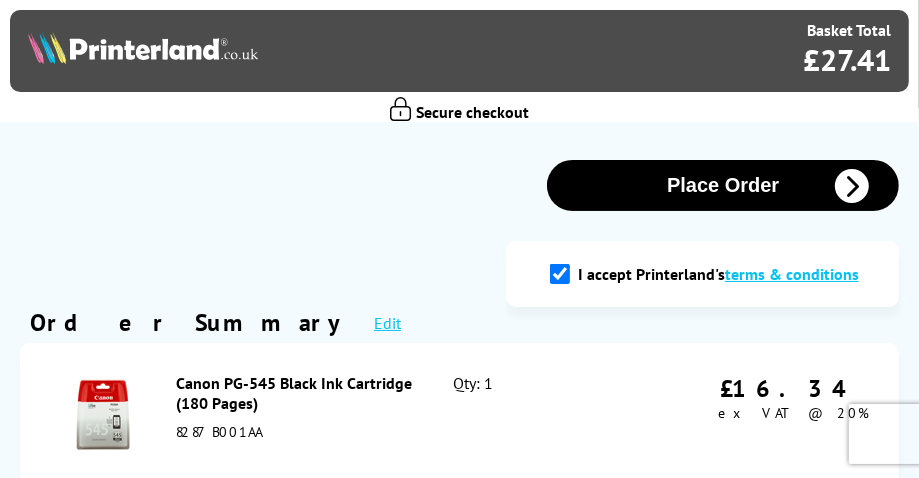 scroll, scrollTop: 99, scrollLeft: 0, axis: vertical 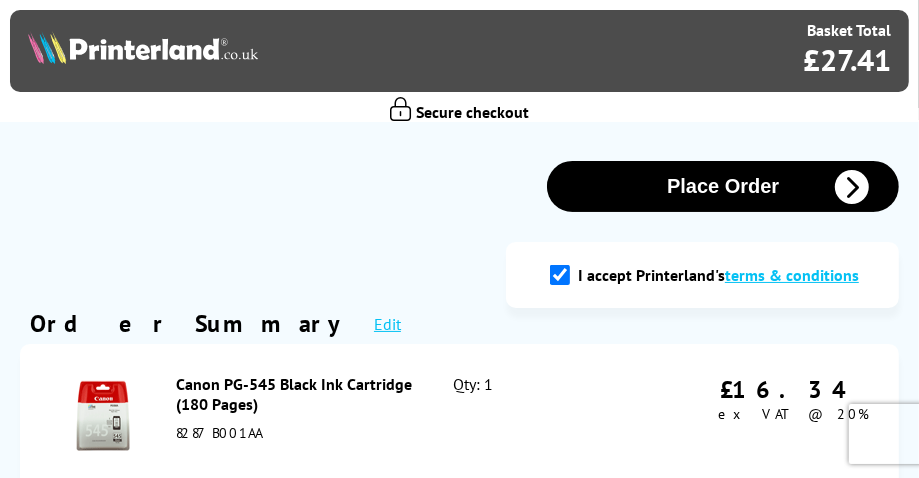 click at bounding box center (852, 187) 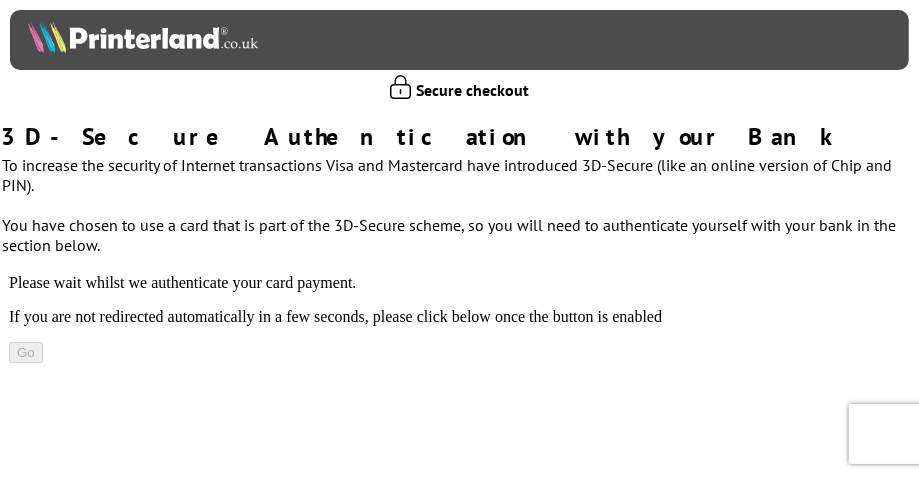 scroll, scrollTop: 0, scrollLeft: 0, axis: both 